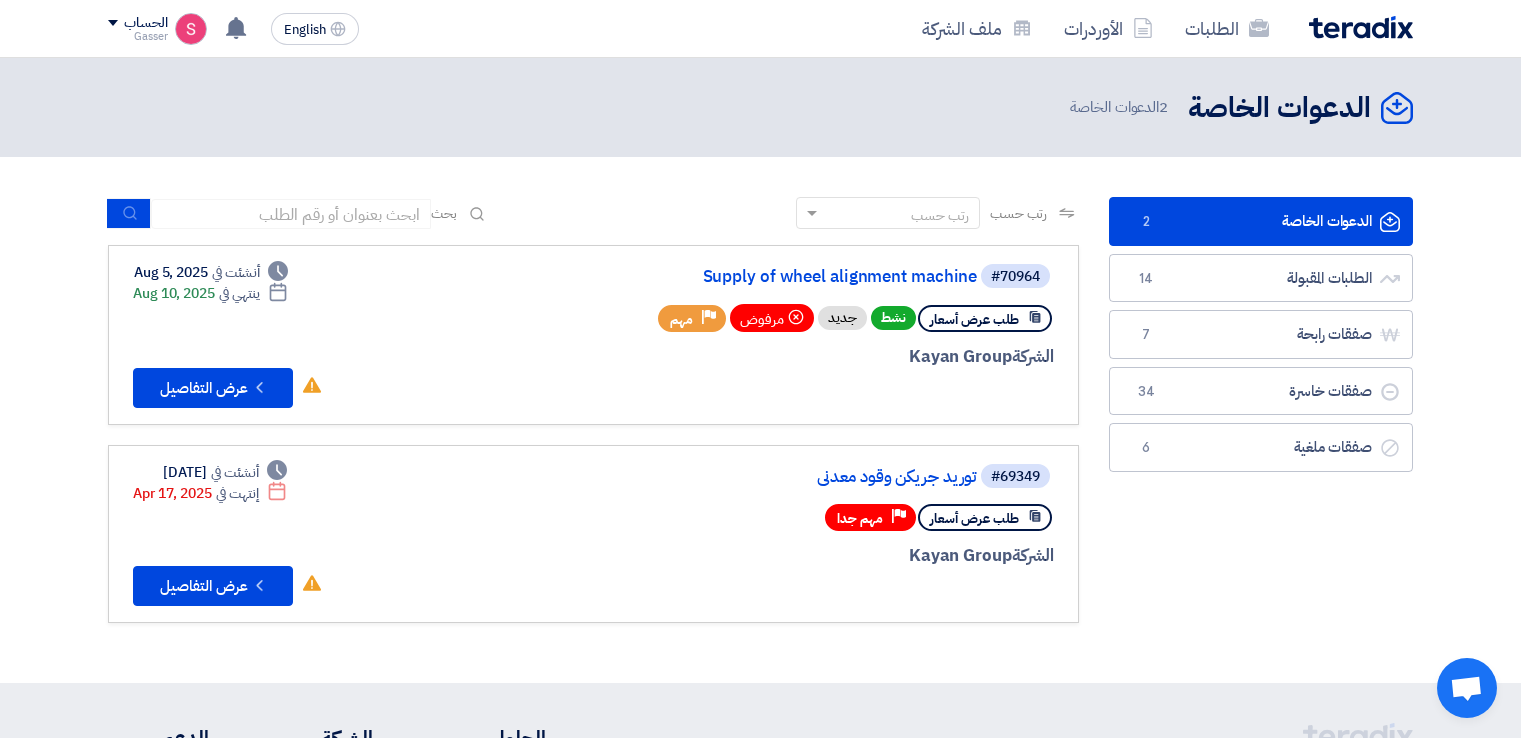scroll, scrollTop: 0, scrollLeft: 0, axis: both 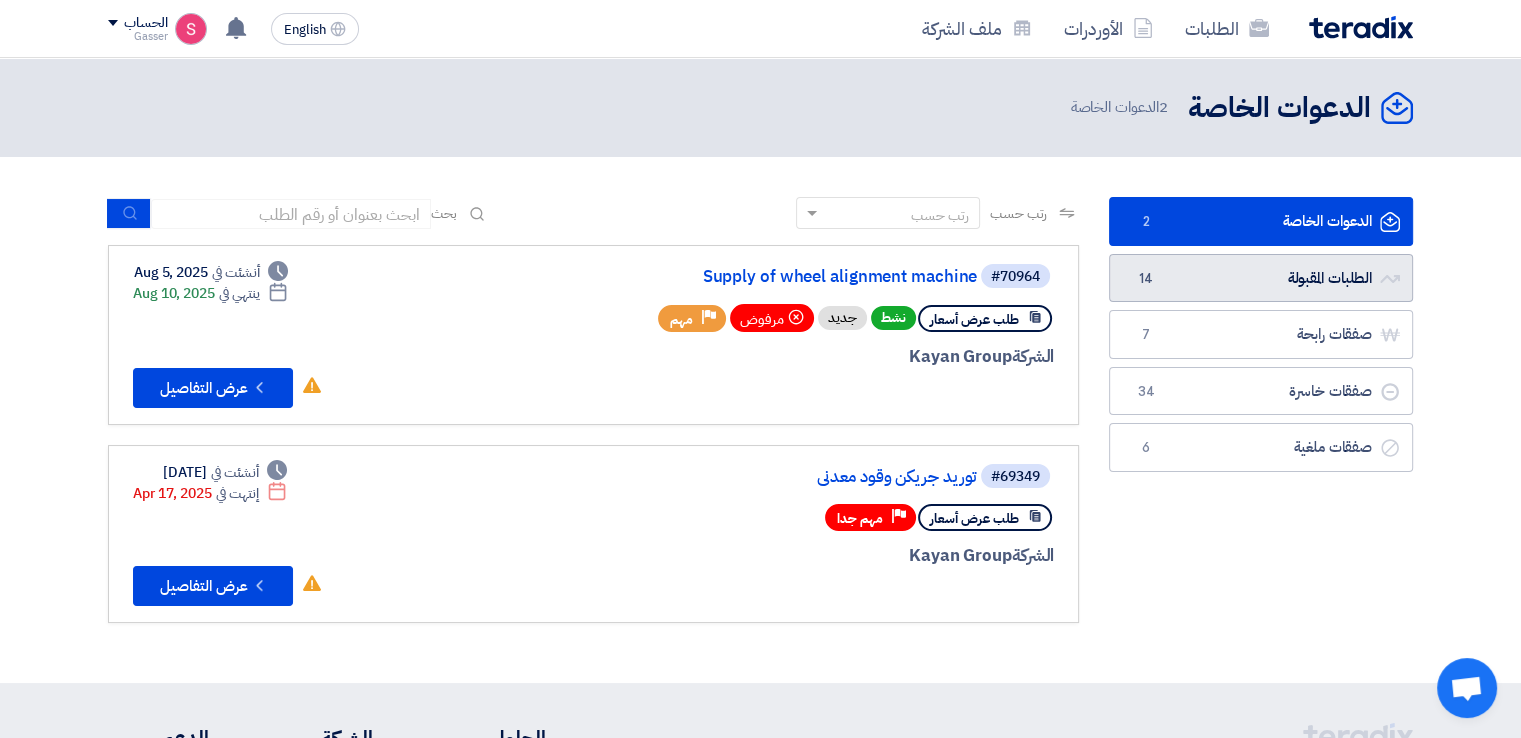click on "الطلبات المقبولة
الطلبات المقبولة
14" 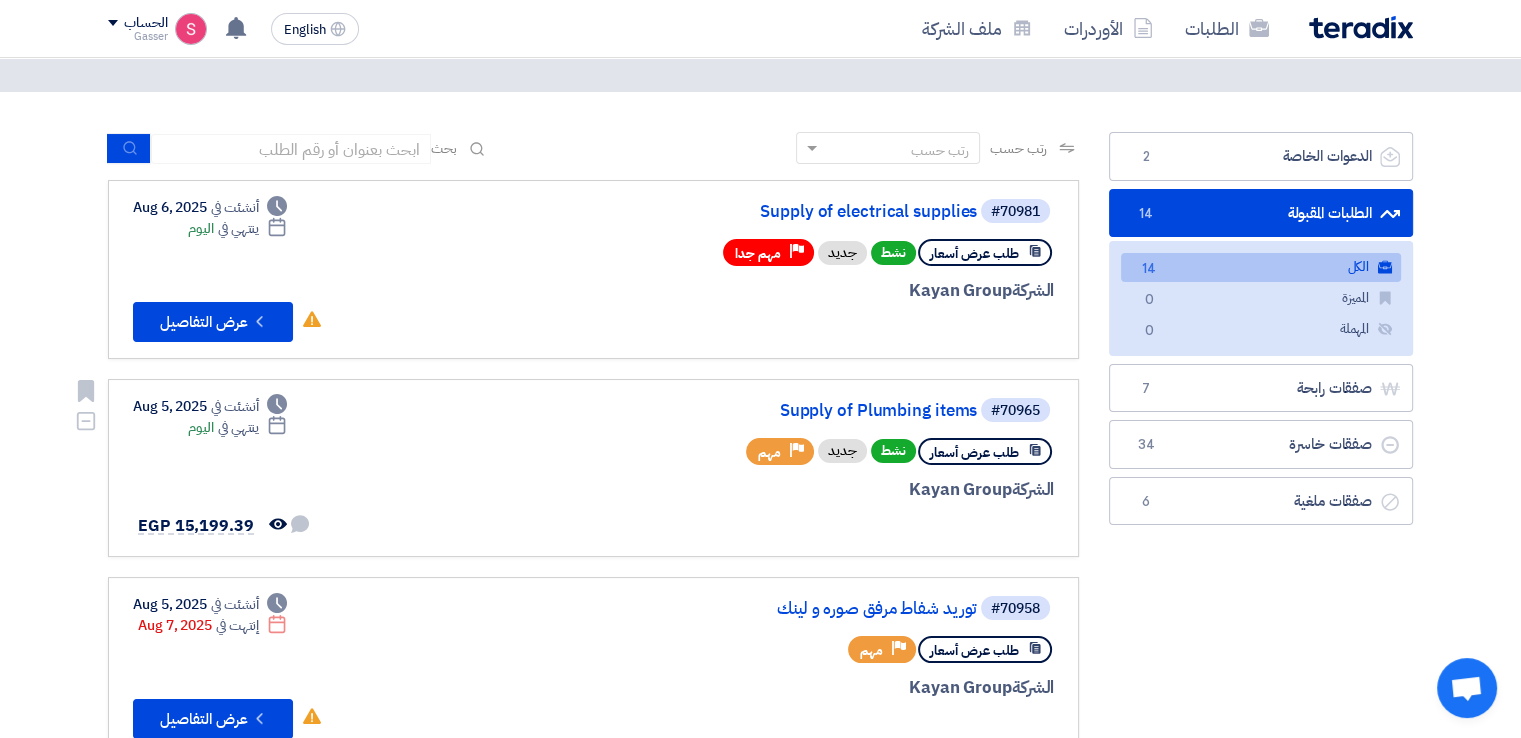 scroll, scrollTop: 100, scrollLeft: 0, axis: vertical 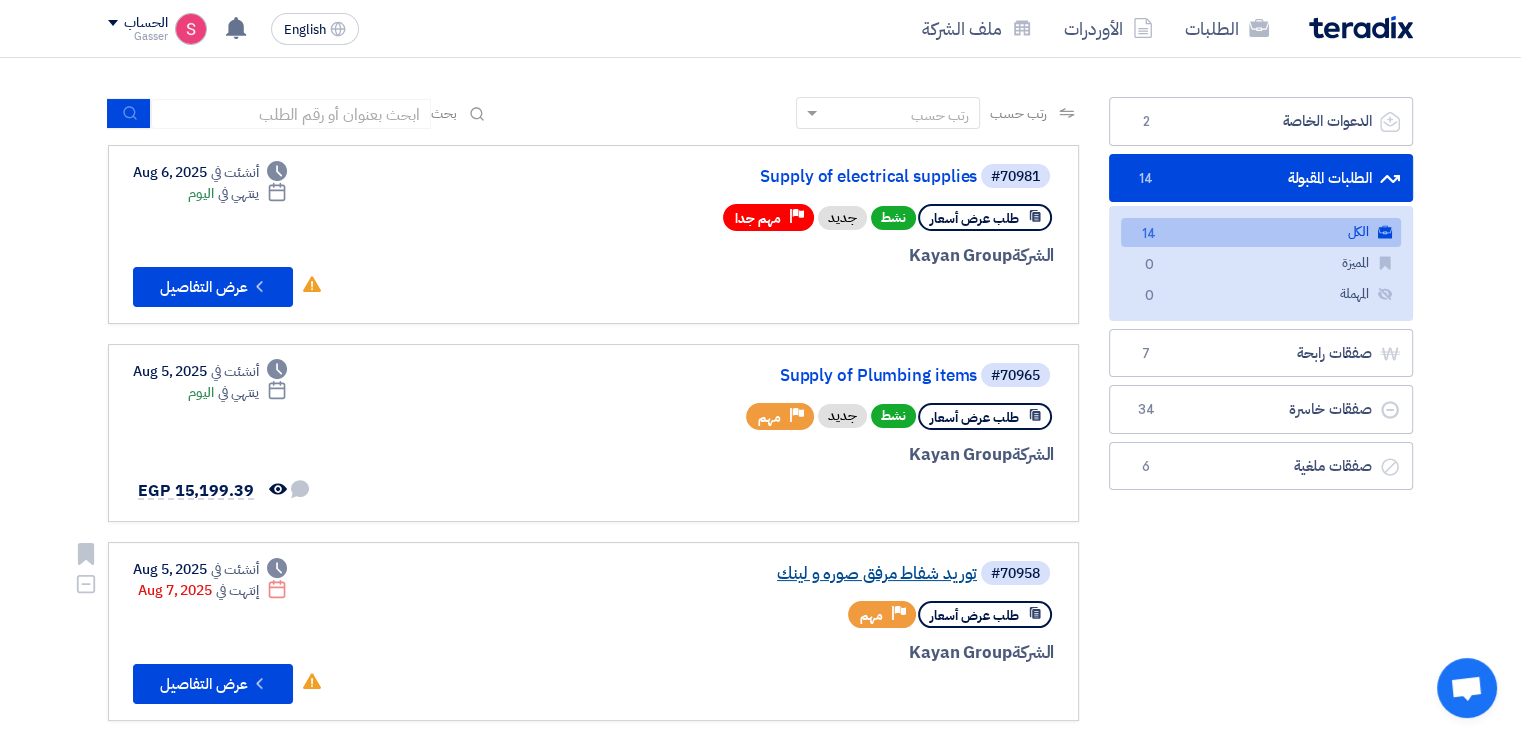 click on "توريد شفاط مرفق صوره و لينك" 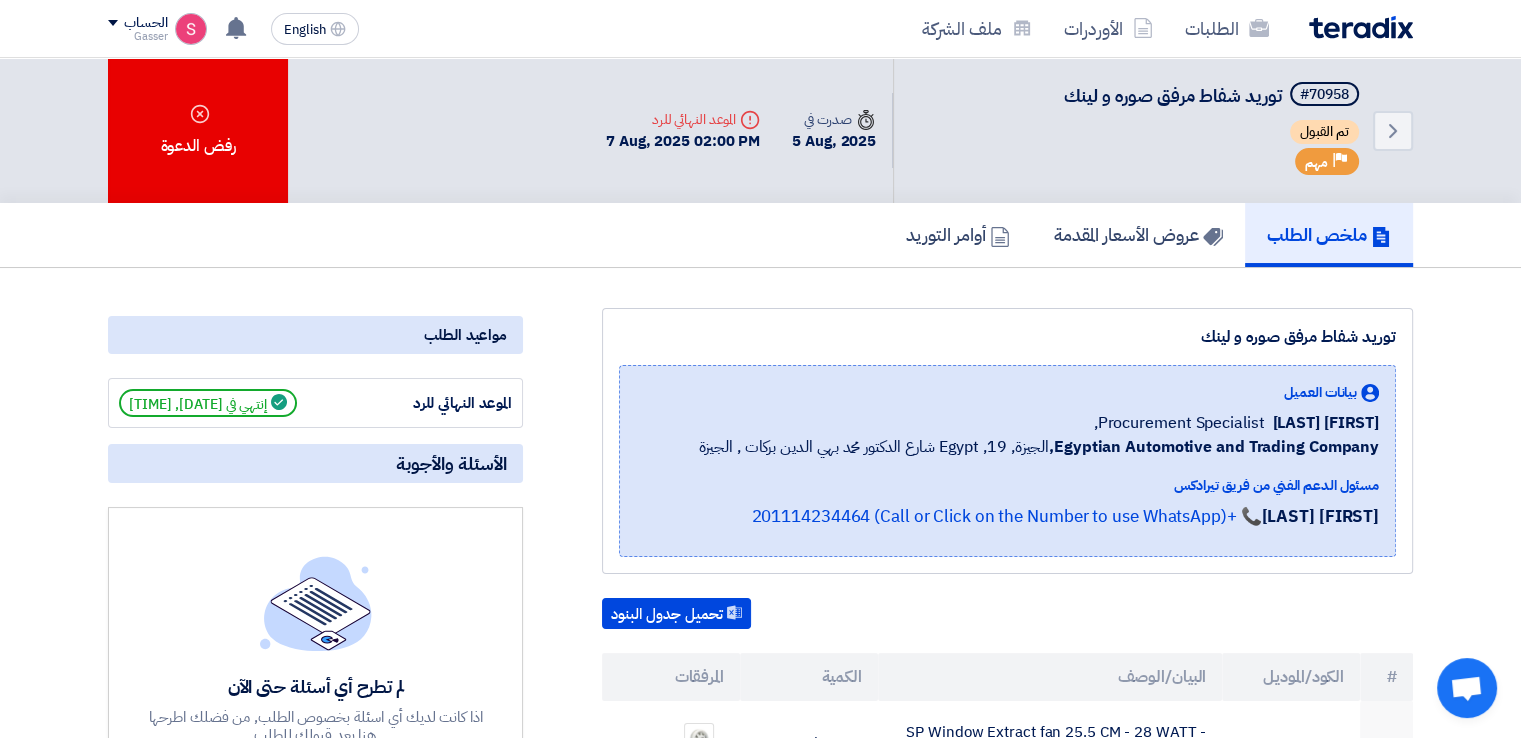 click on "الأسئلة والأجوبة" 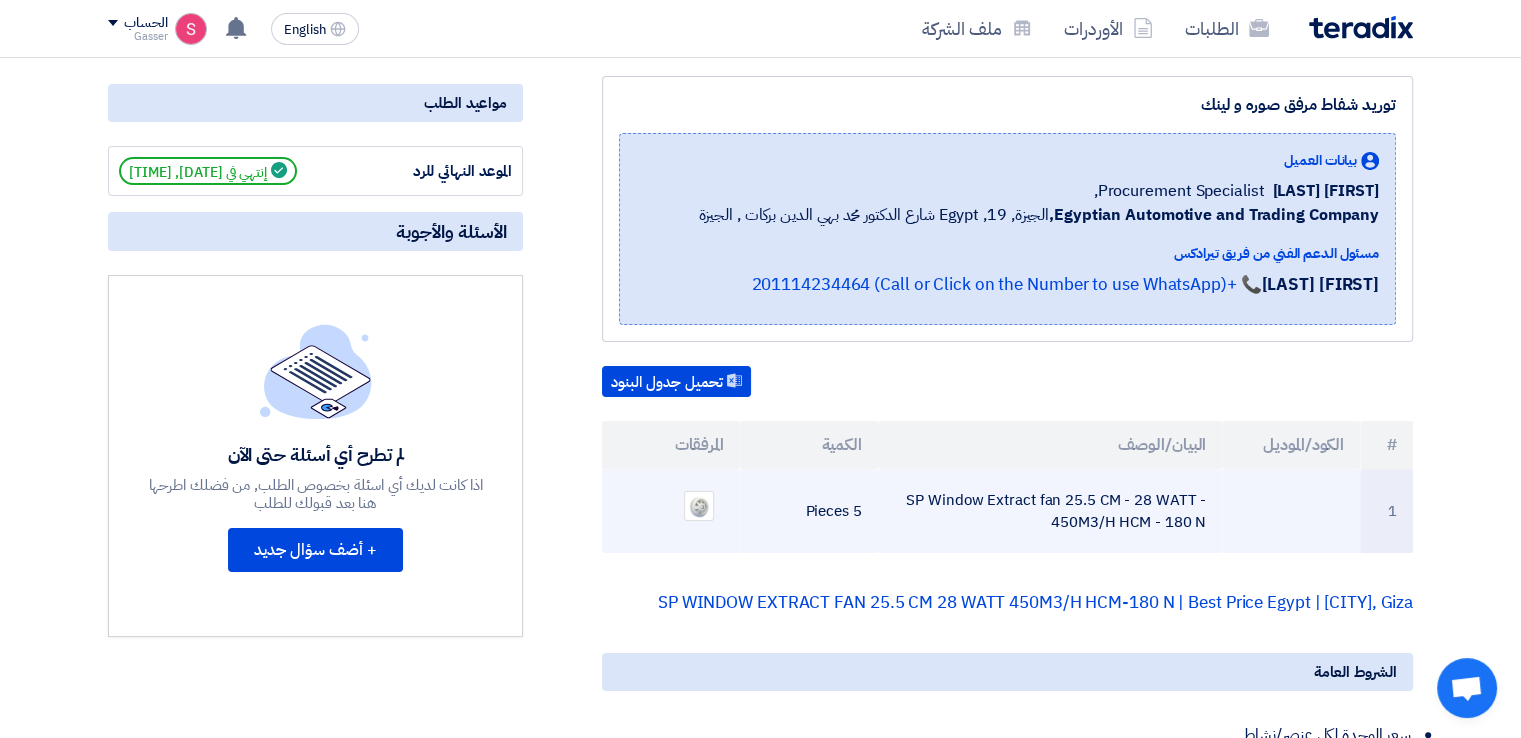scroll, scrollTop: 0, scrollLeft: 0, axis: both 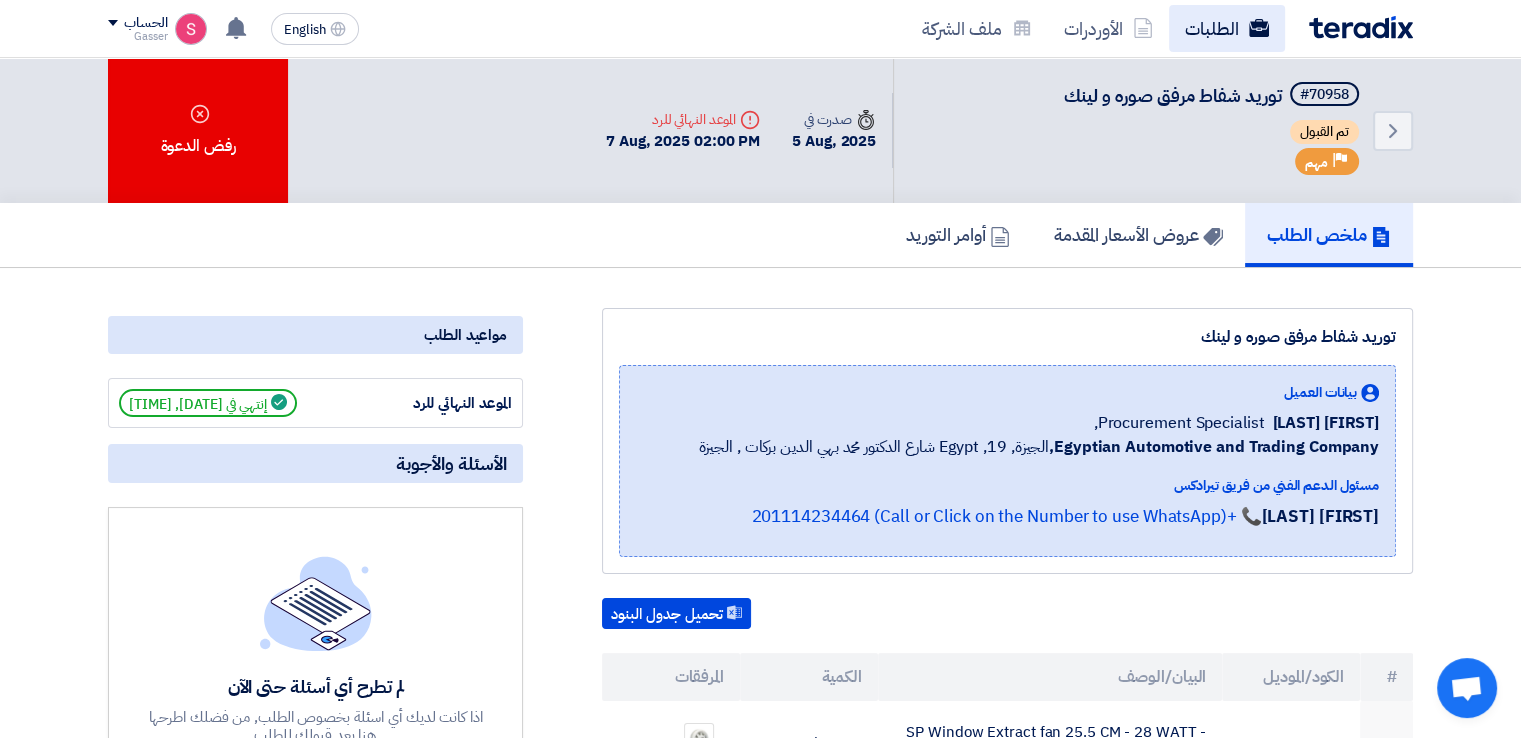 click on "الطلبات" 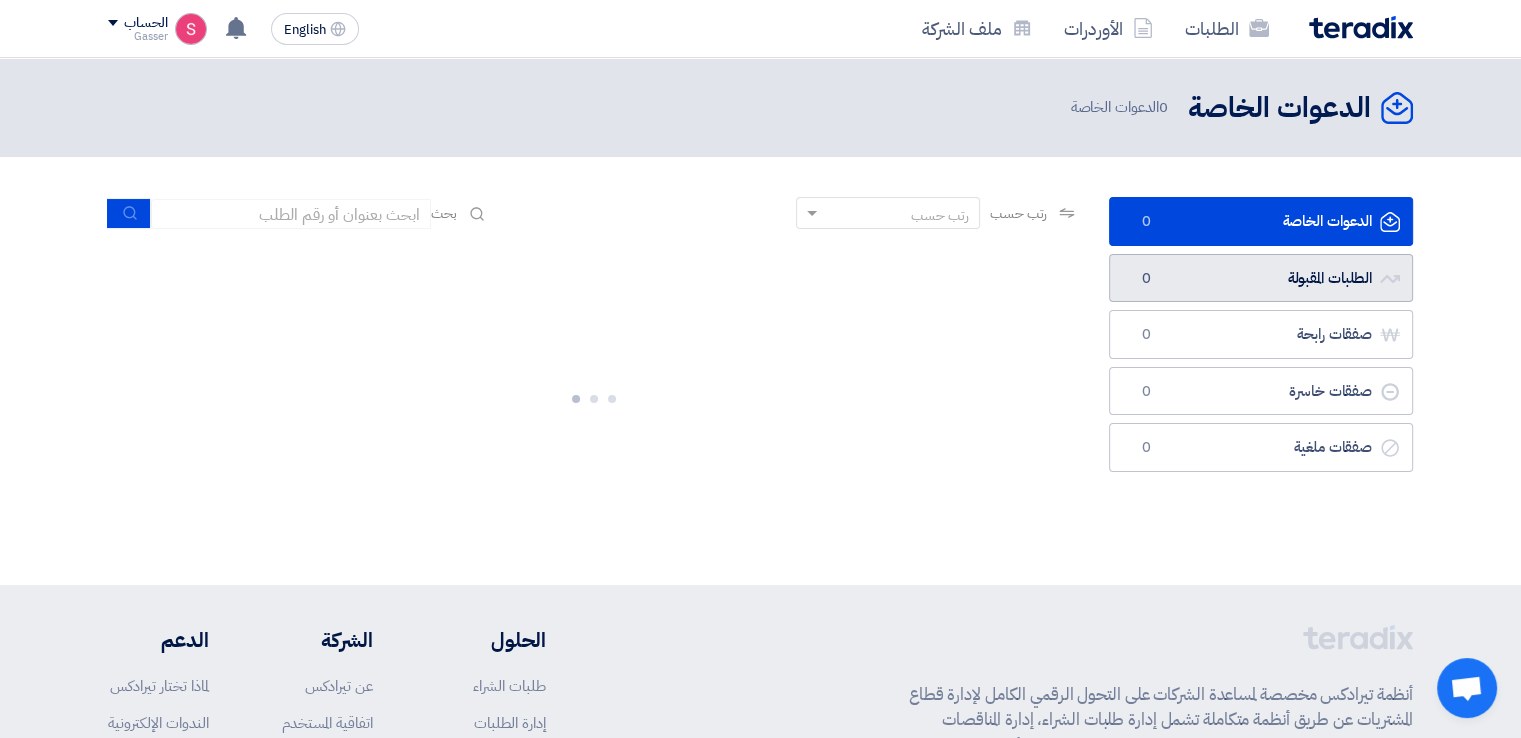click on "0" 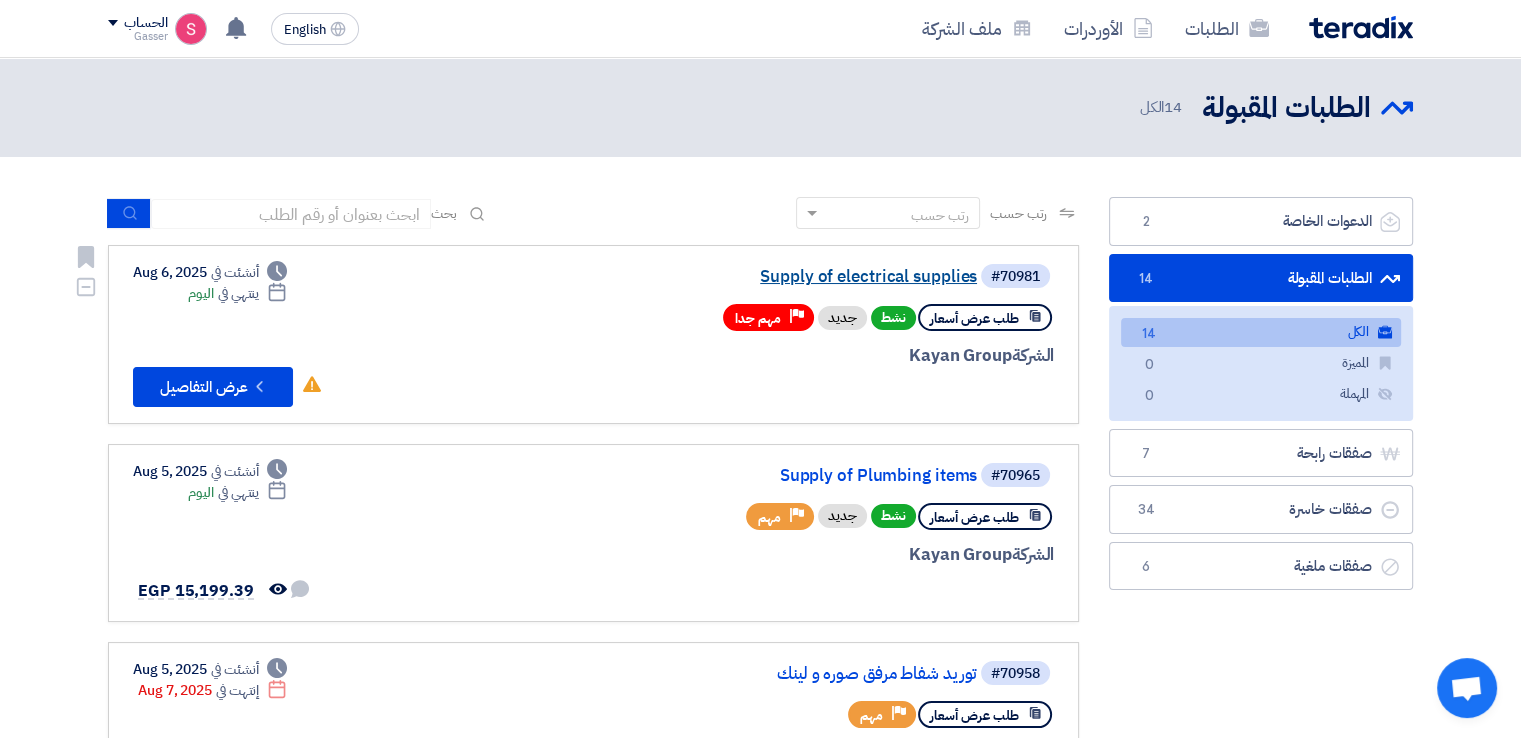 click on "Supply of electrical supplies" 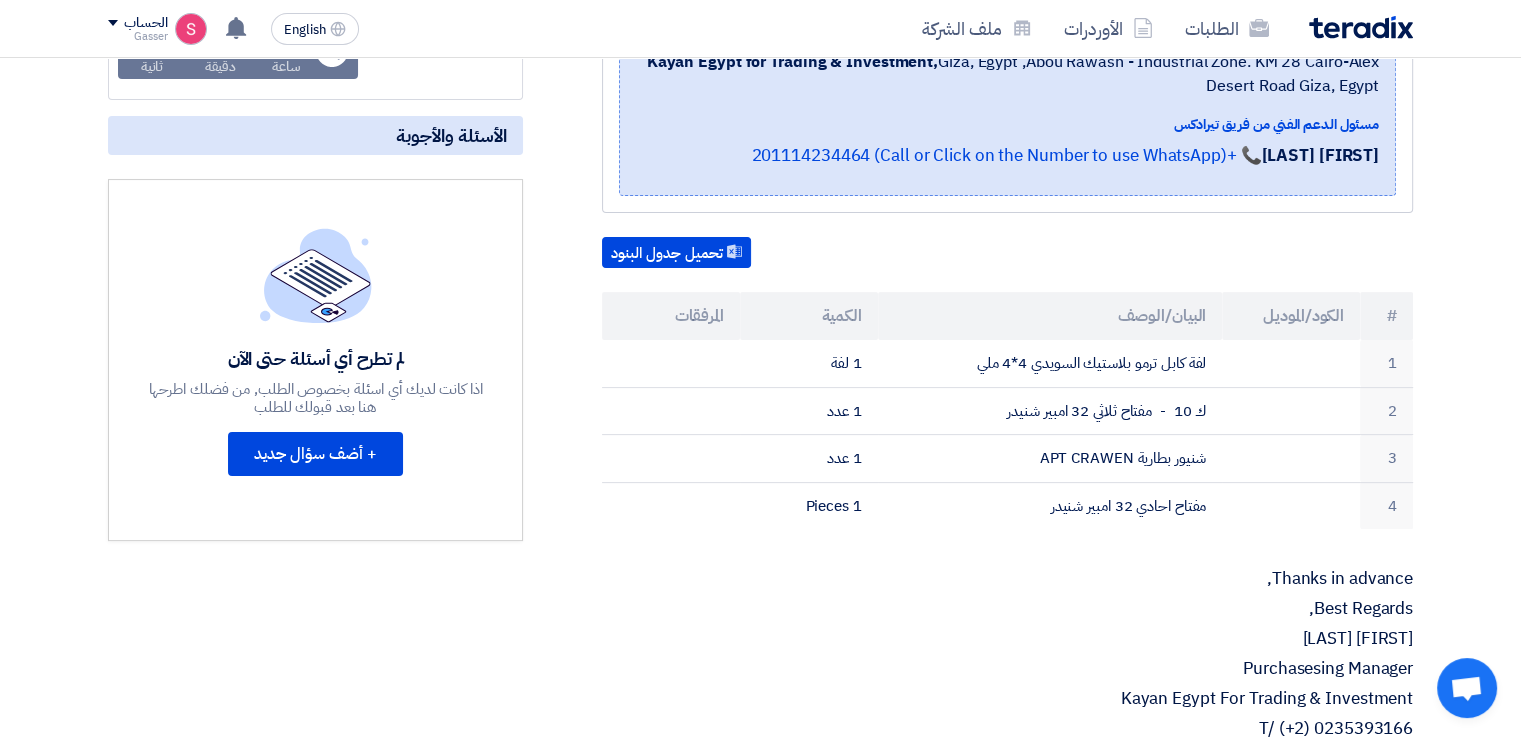 scroll, scrollTop: 0, scrollLeft: 0, axis: both 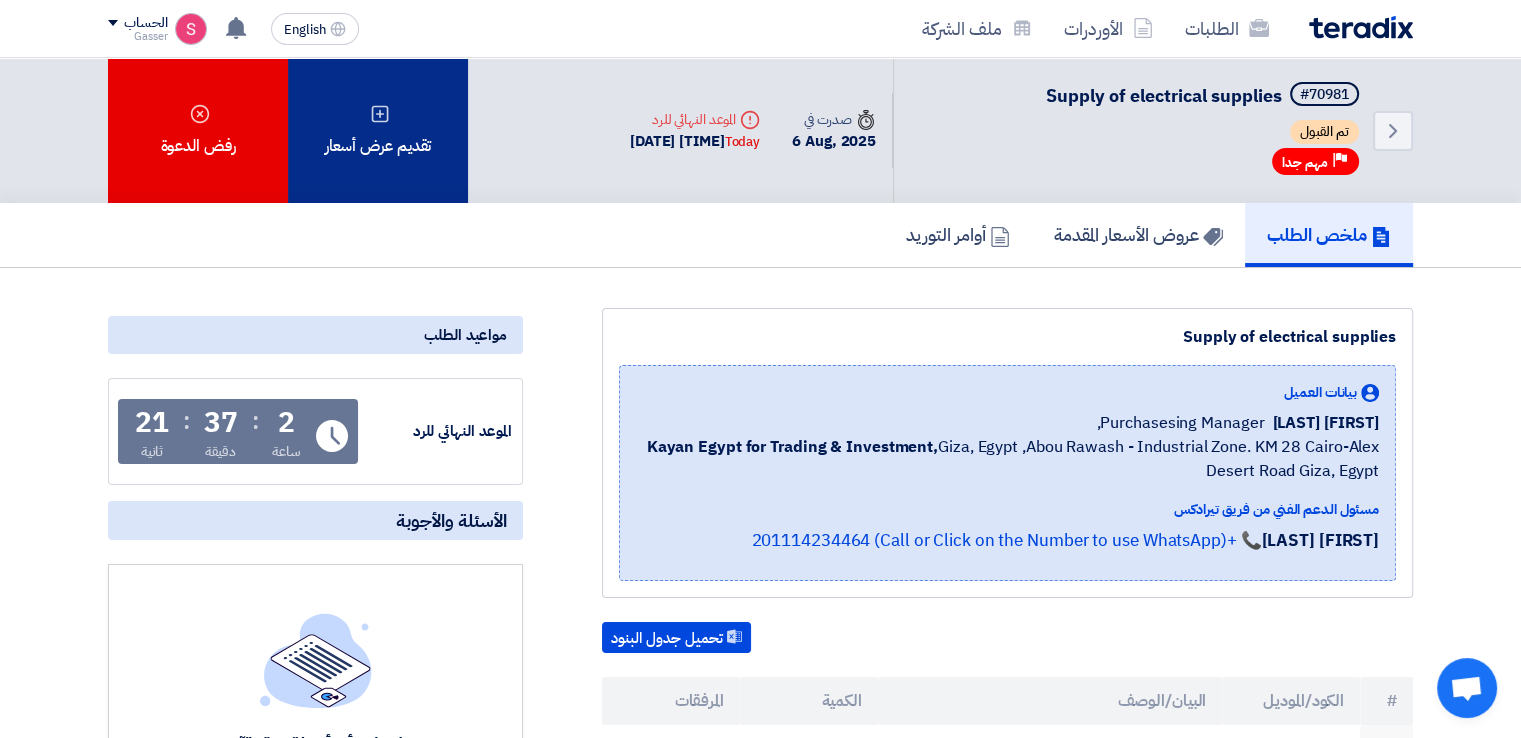 click on "تقديم عرض أسعار" 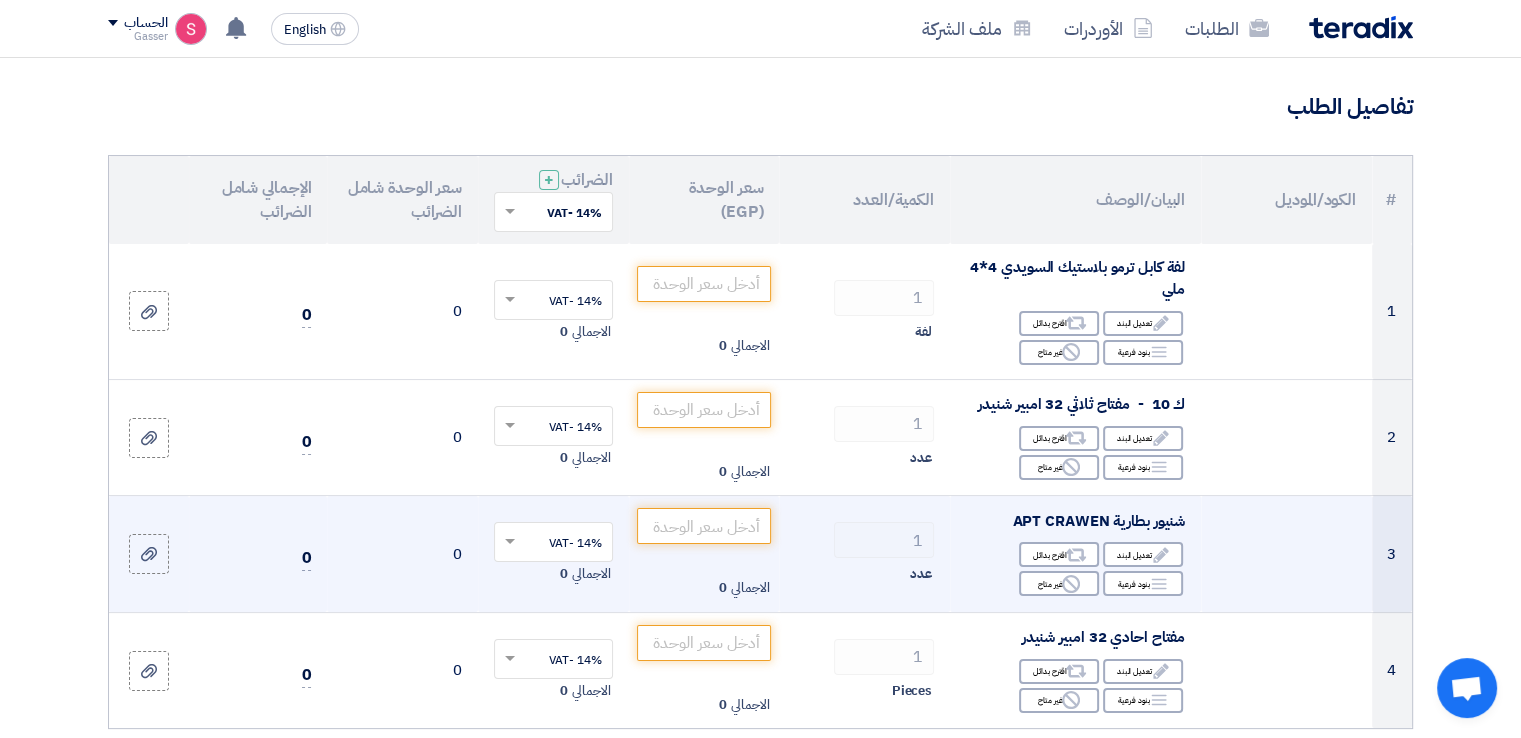 scroll, scrollTop: 100, scrollLeft: 0, axis: vertical 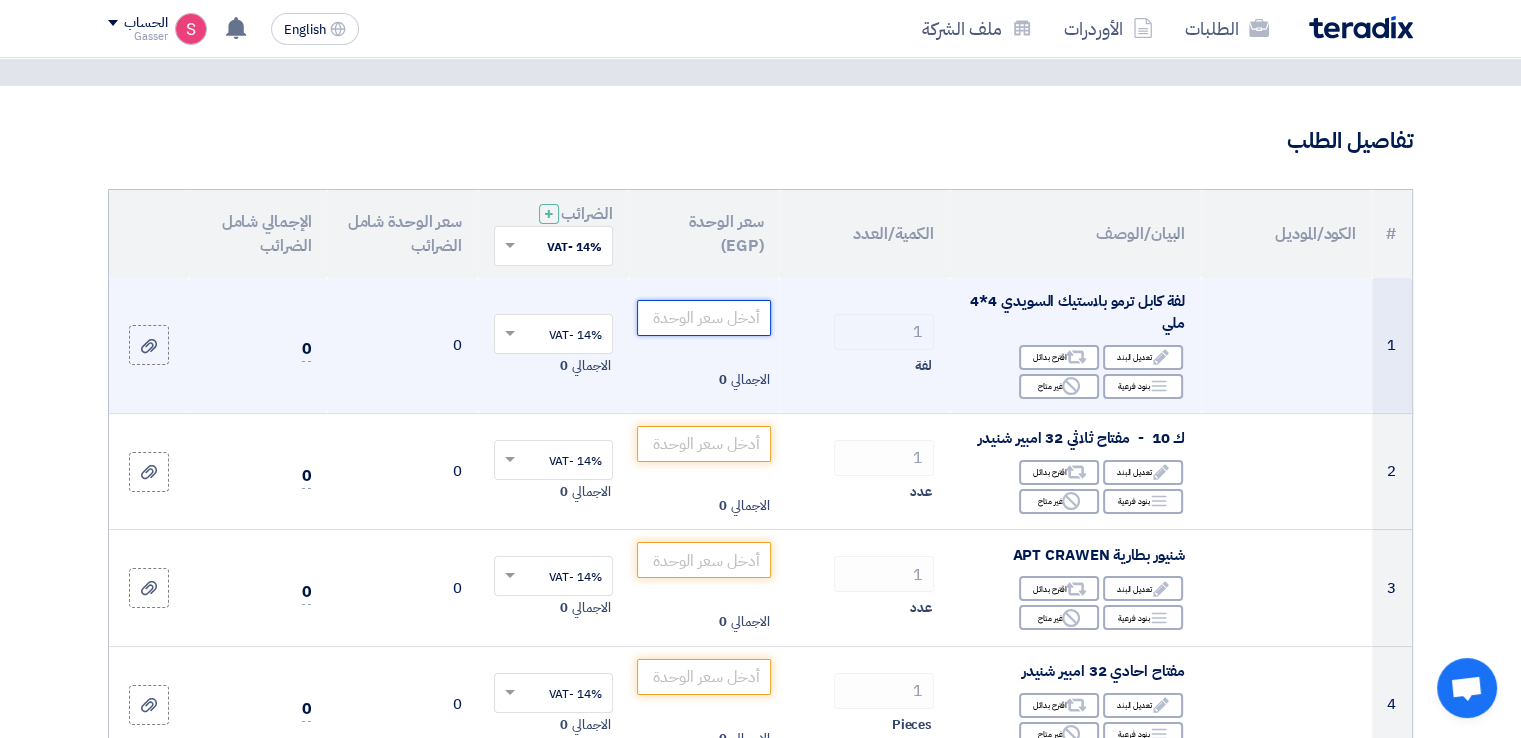 click 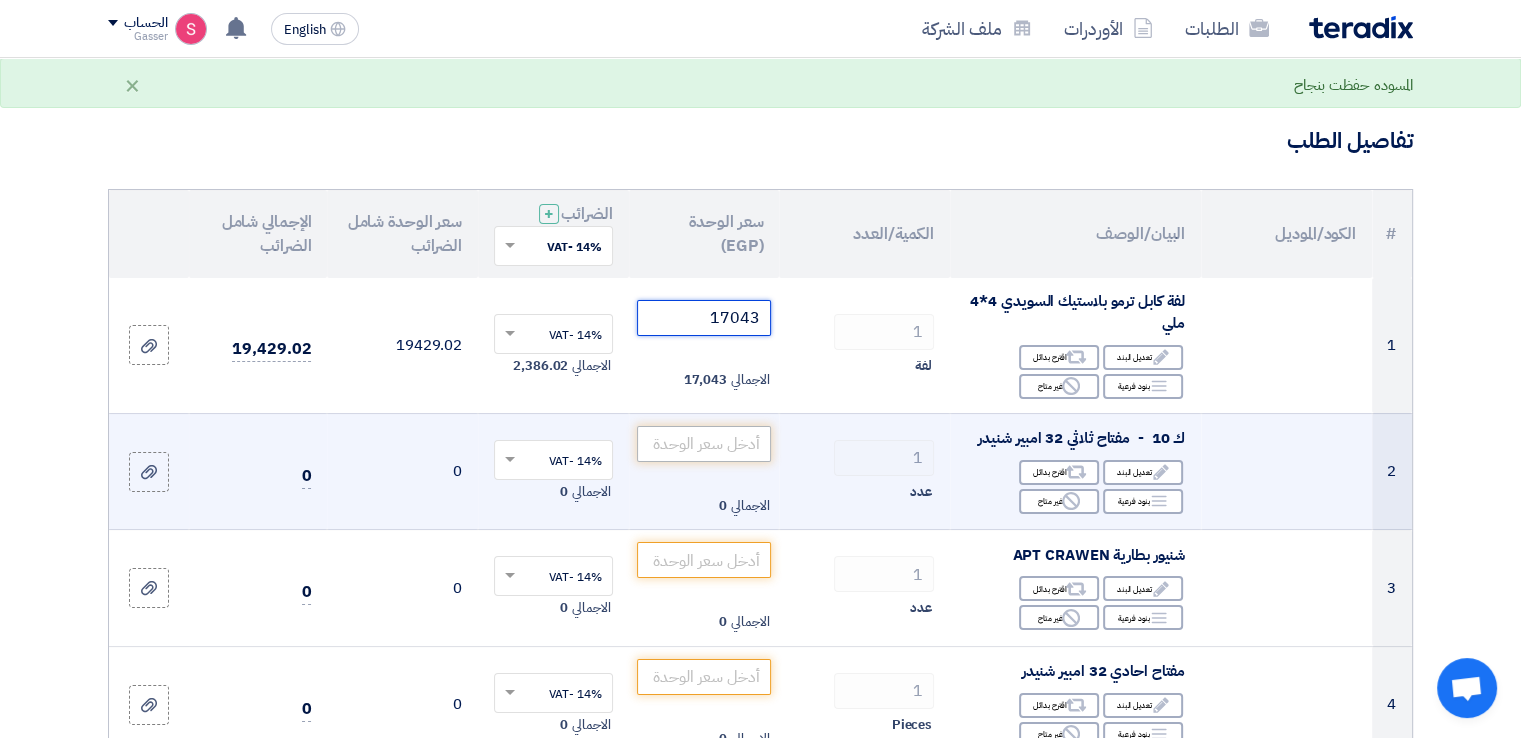 type on "17043" 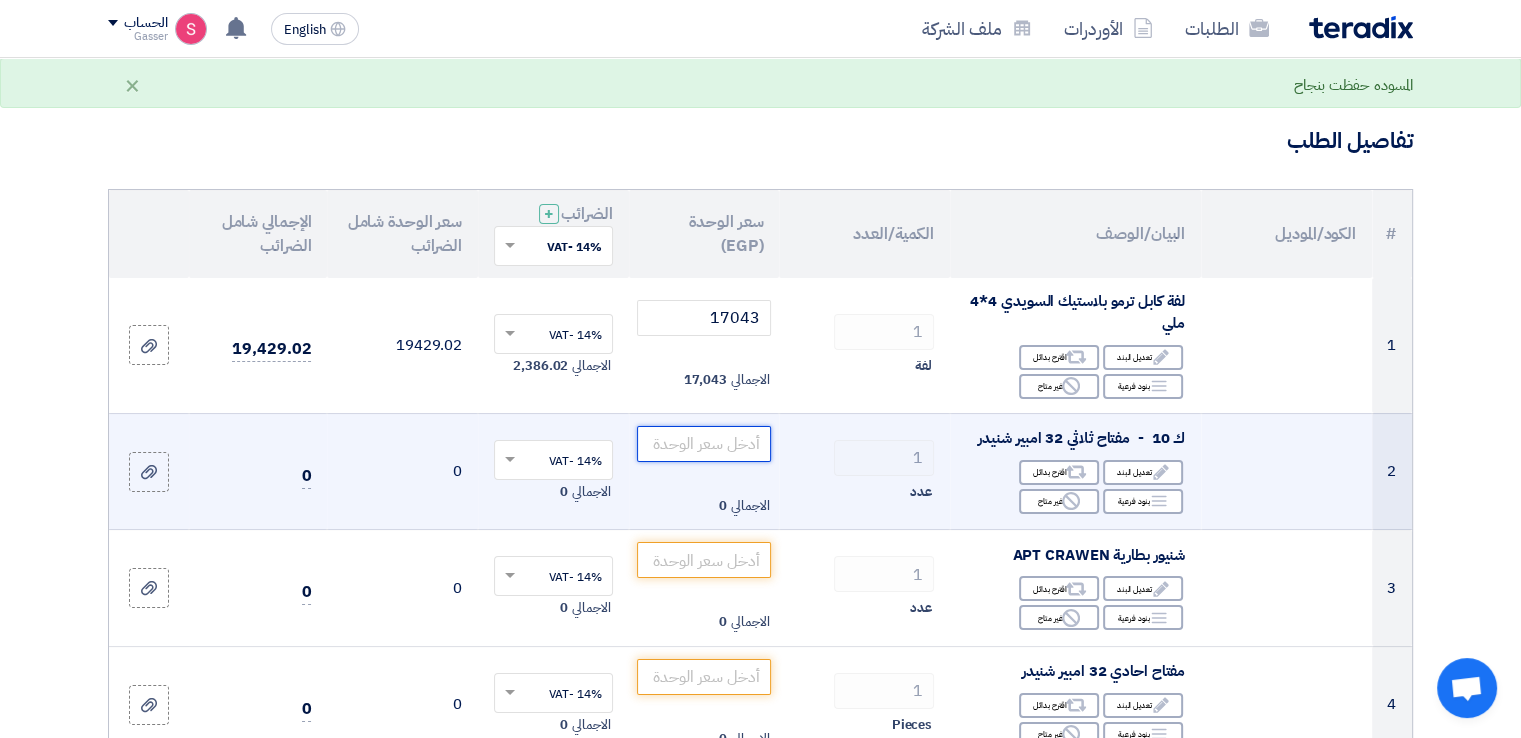 click 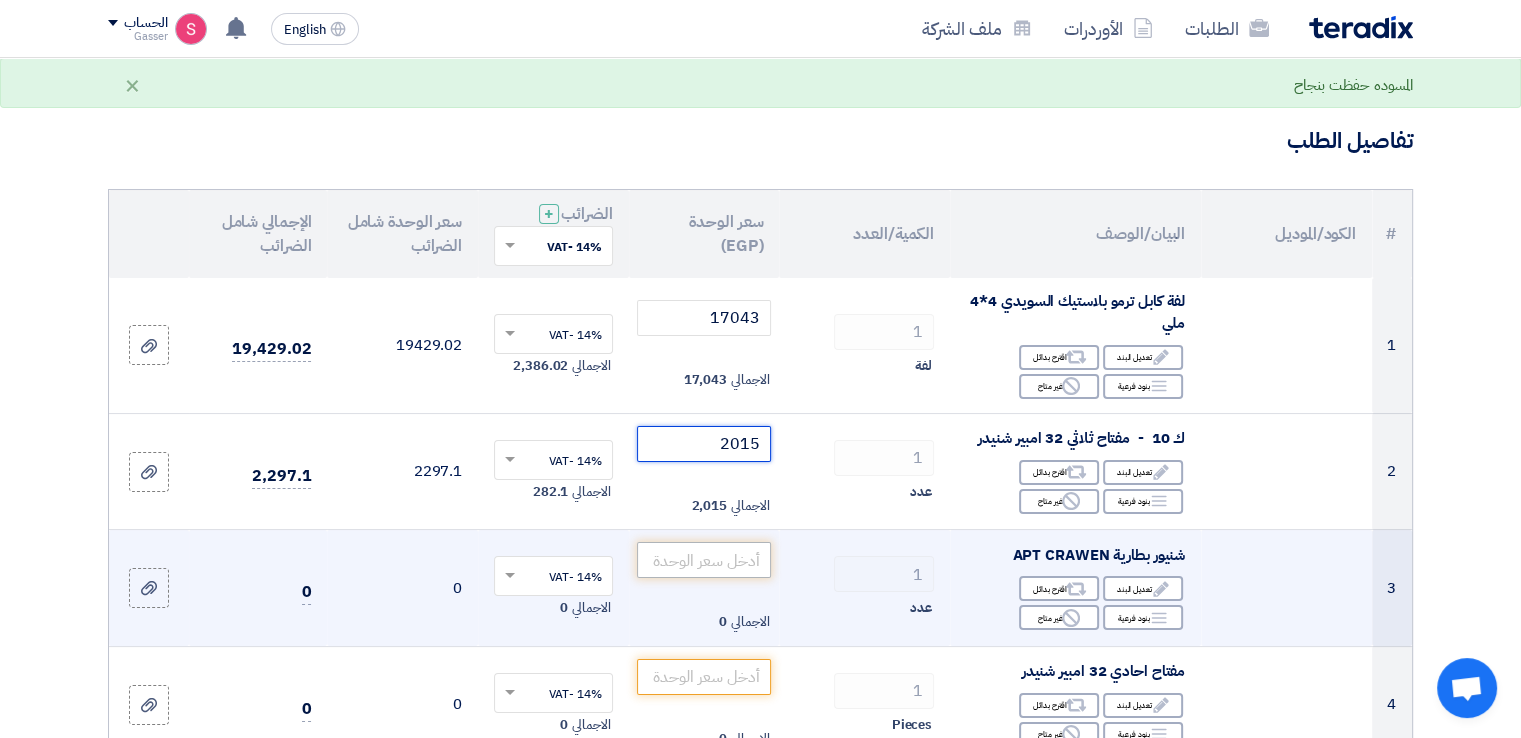 type on "2015" 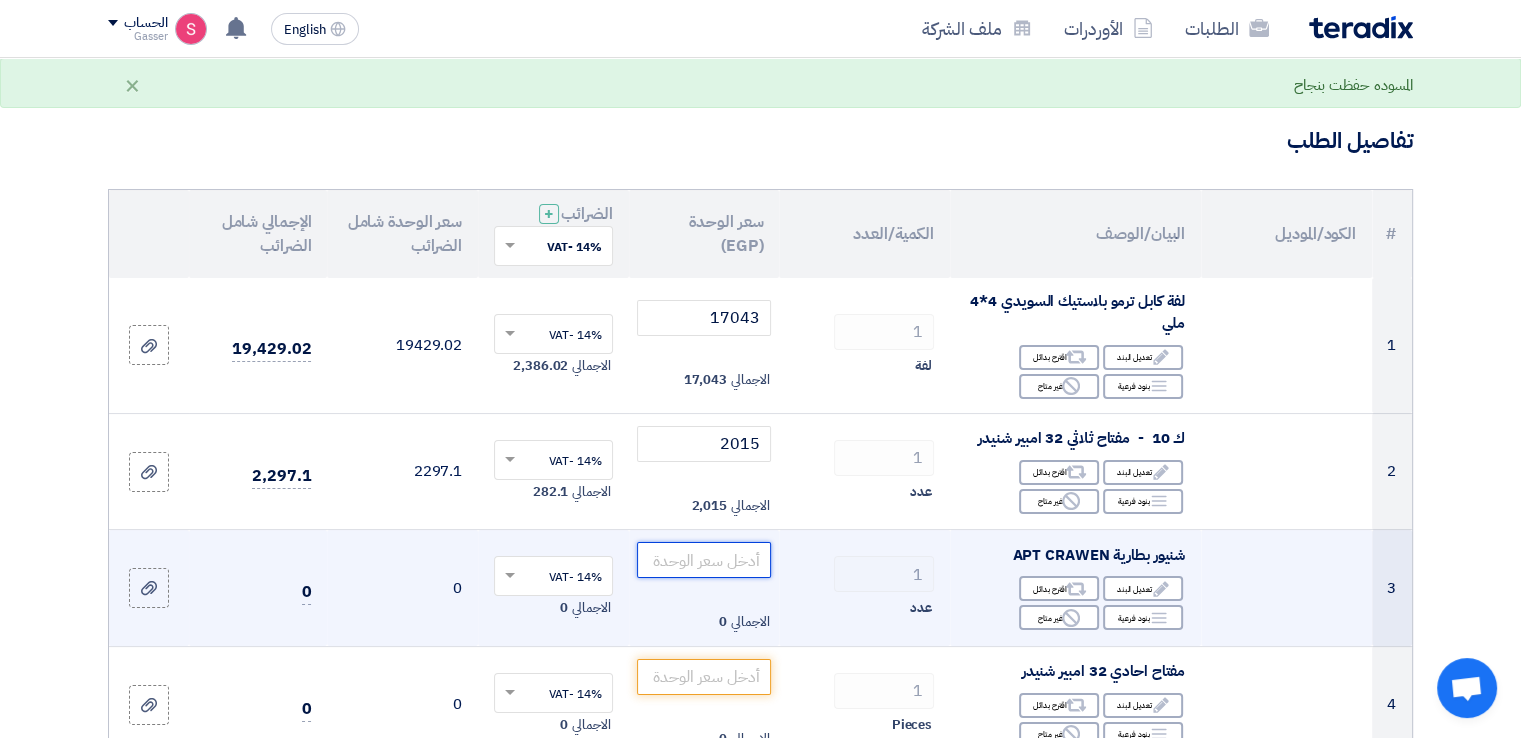 click 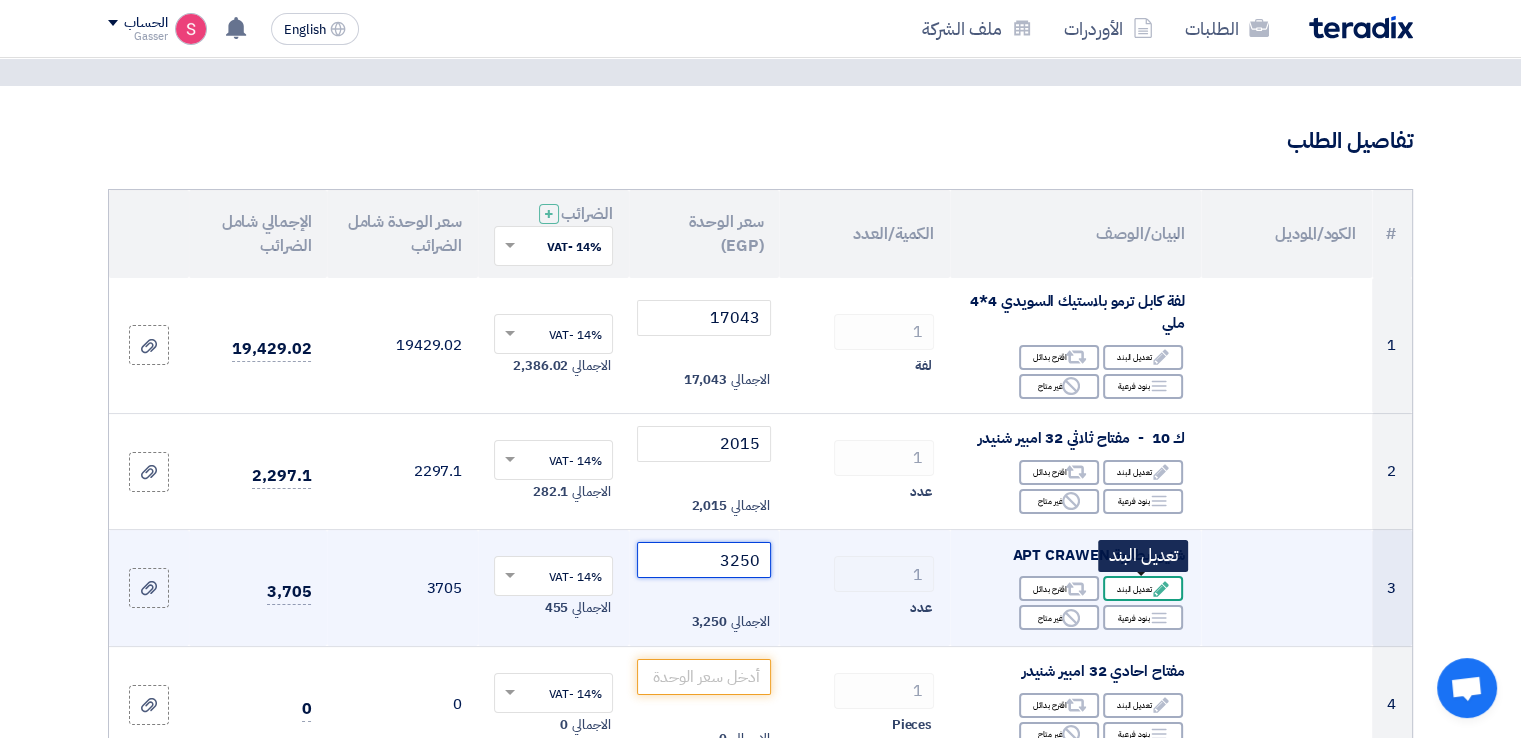 type on "3250" 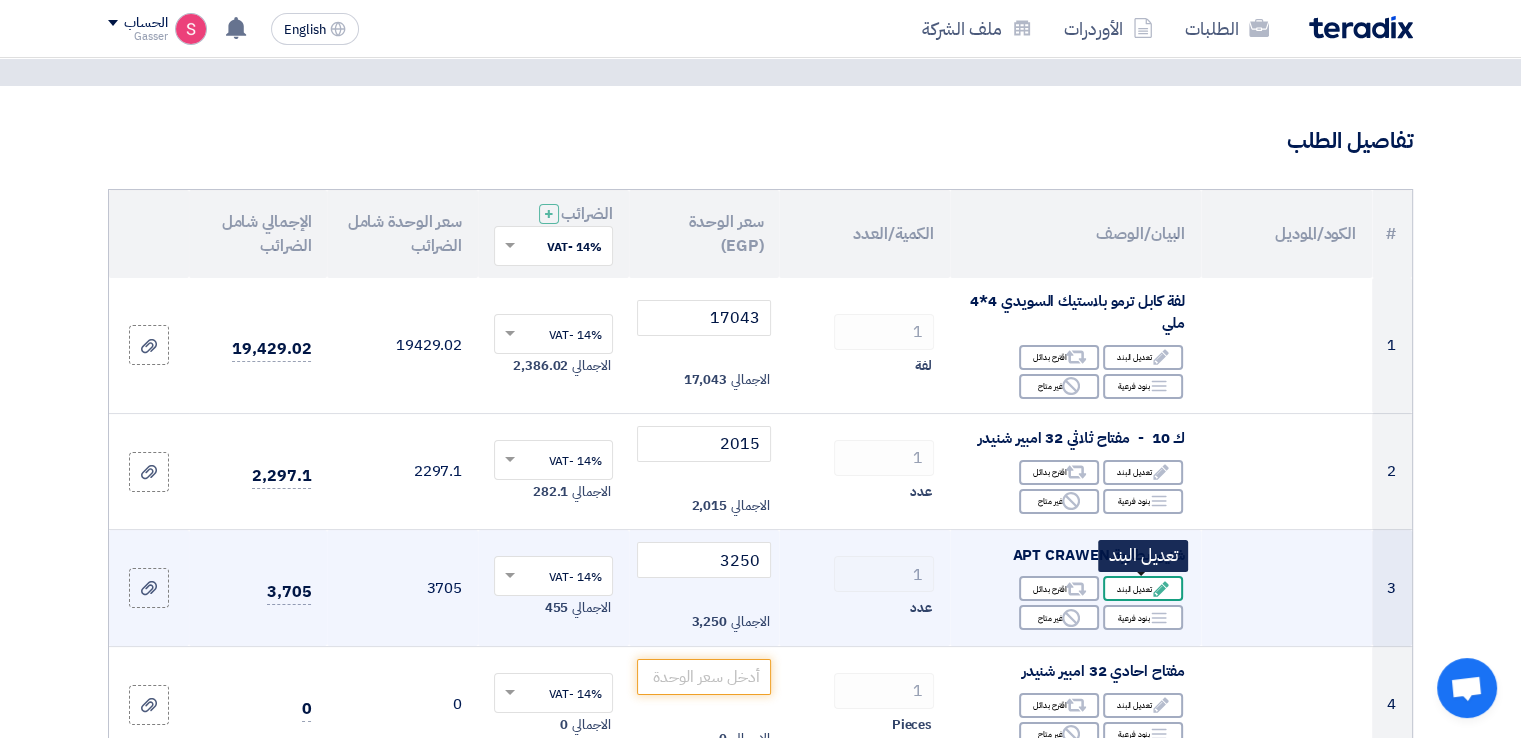 click on "Edit
تعديل البند" 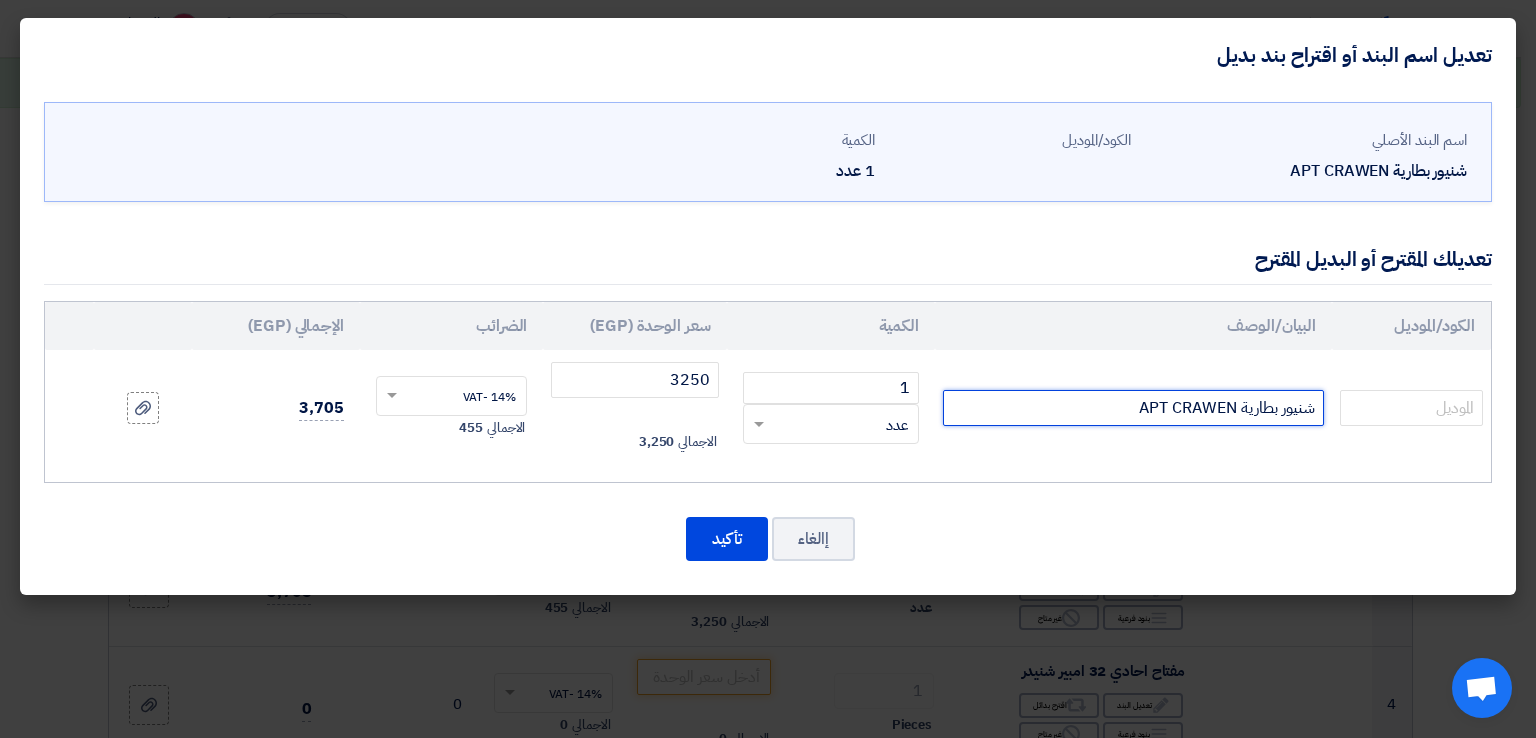 drag, startPoint x: 1172, startPoint y: 405, endPoint x: 1124, endPoint y: 406, distance: 48.010414 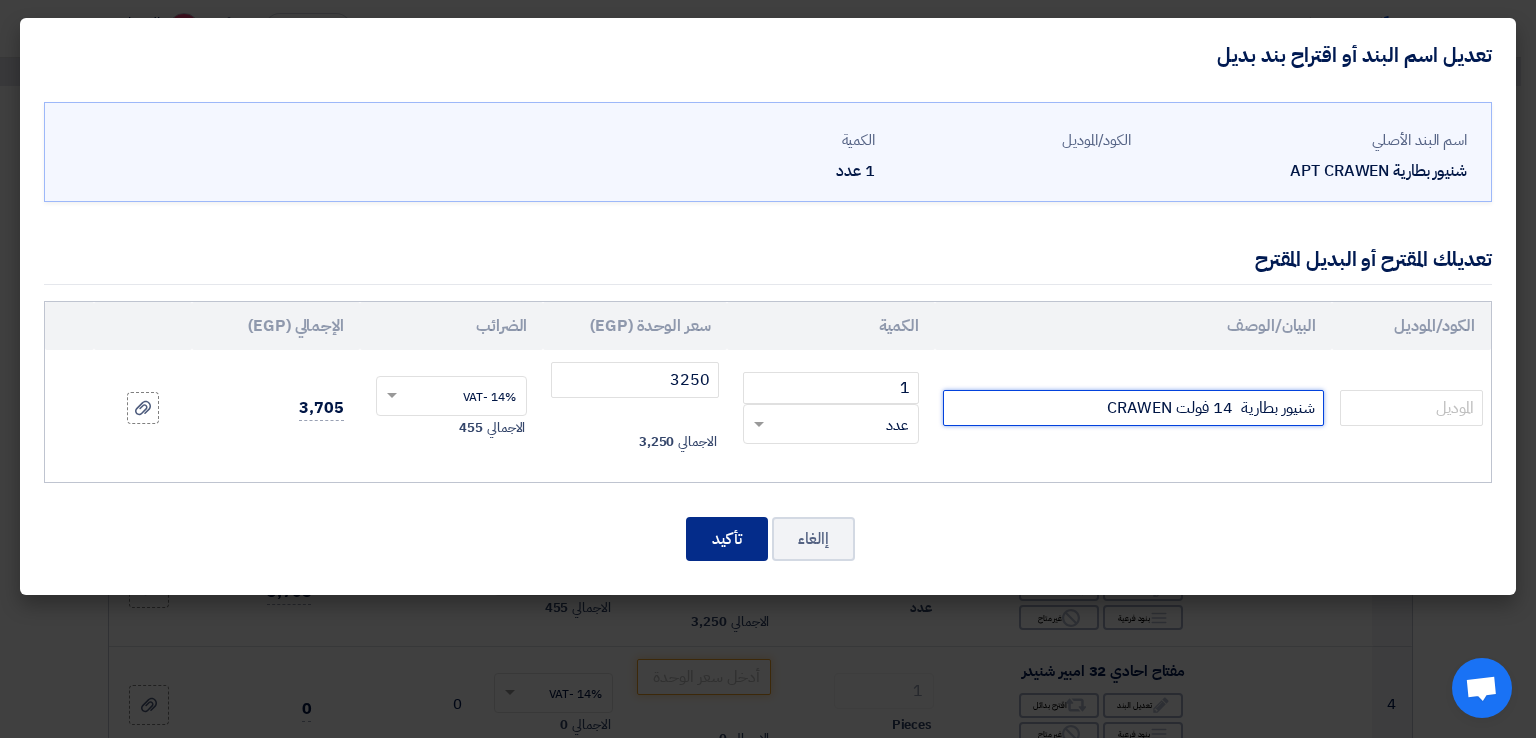 type on "شنيور بطارية  14 فولت CRAWEN" 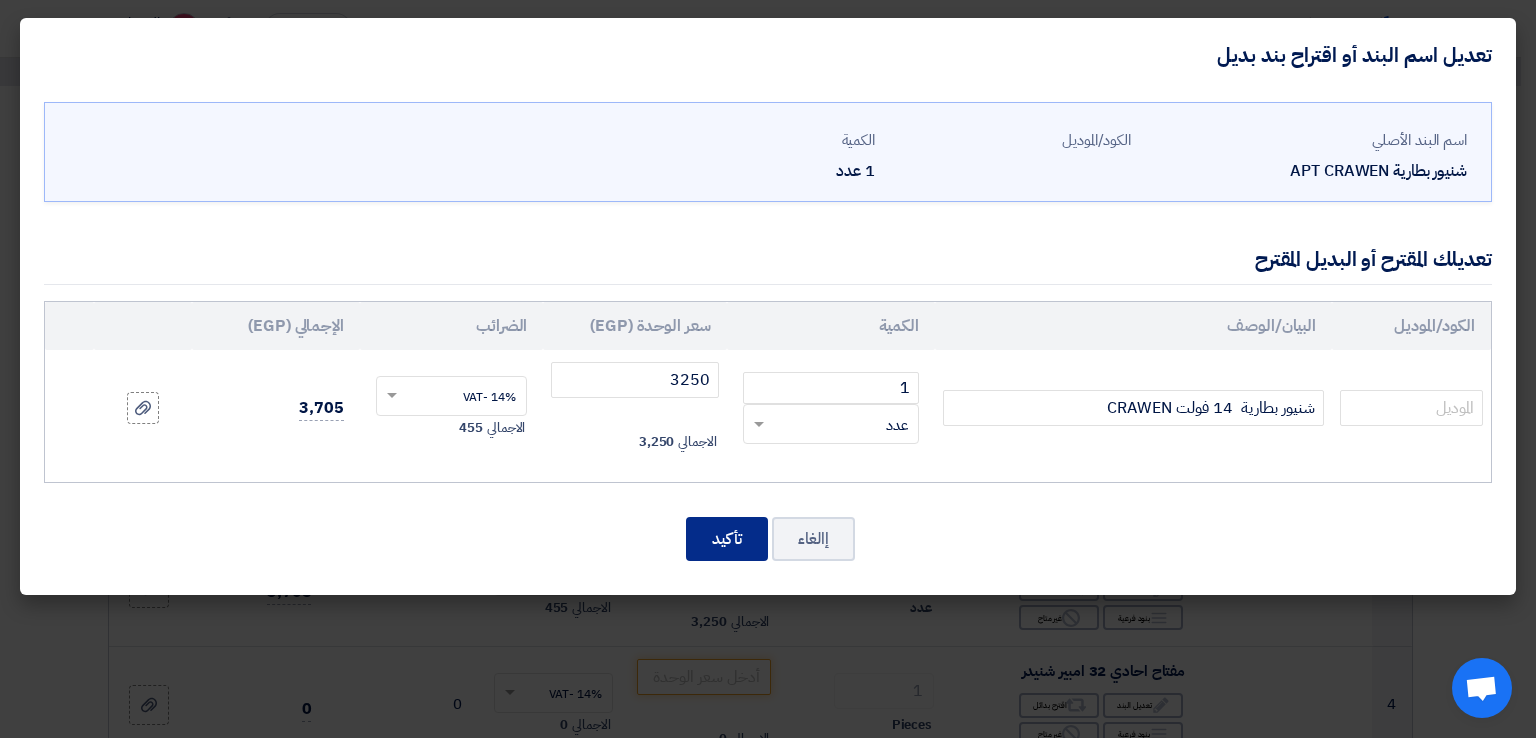 click on "تأكيد" 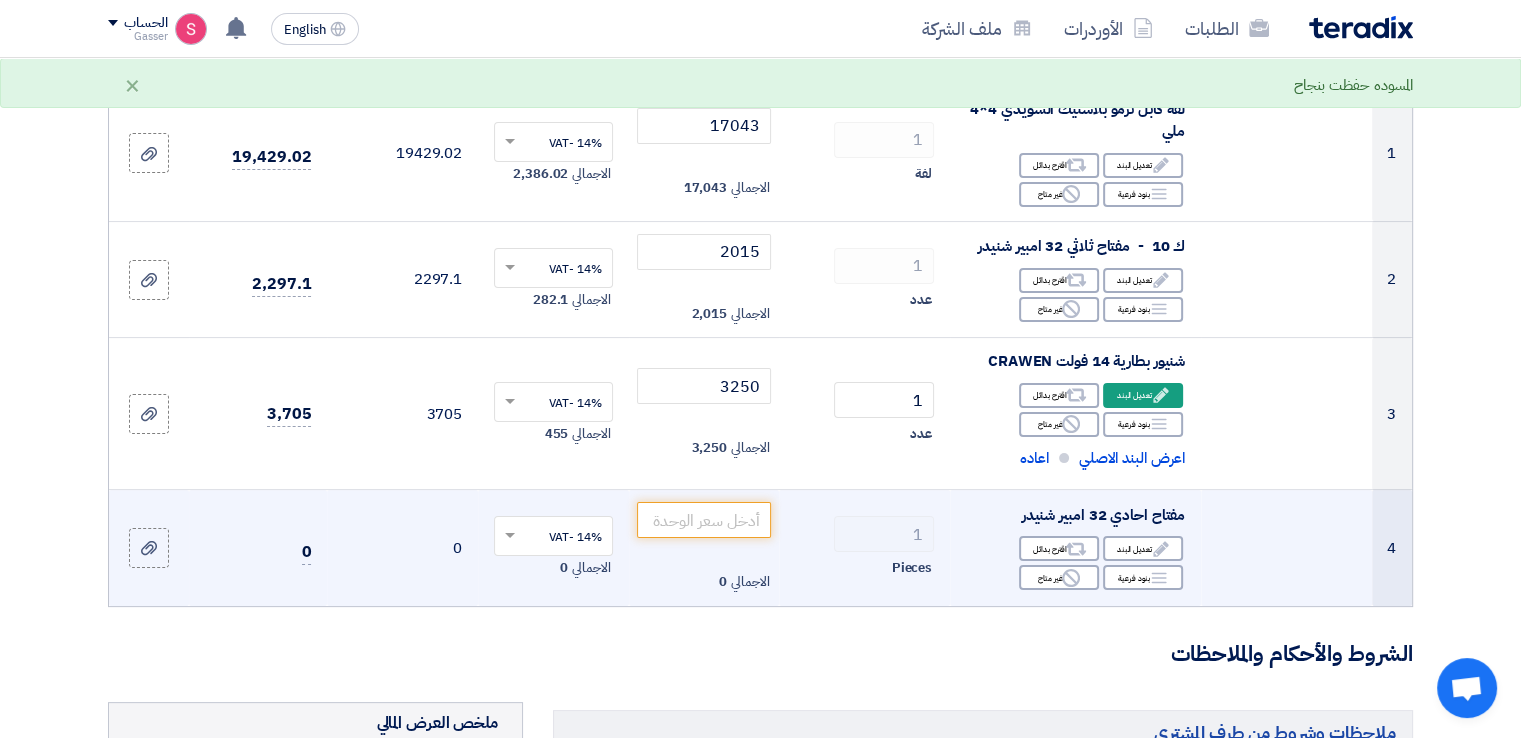 scroll, scrollTop: 300, scrollLeft: 0, axis: vertical 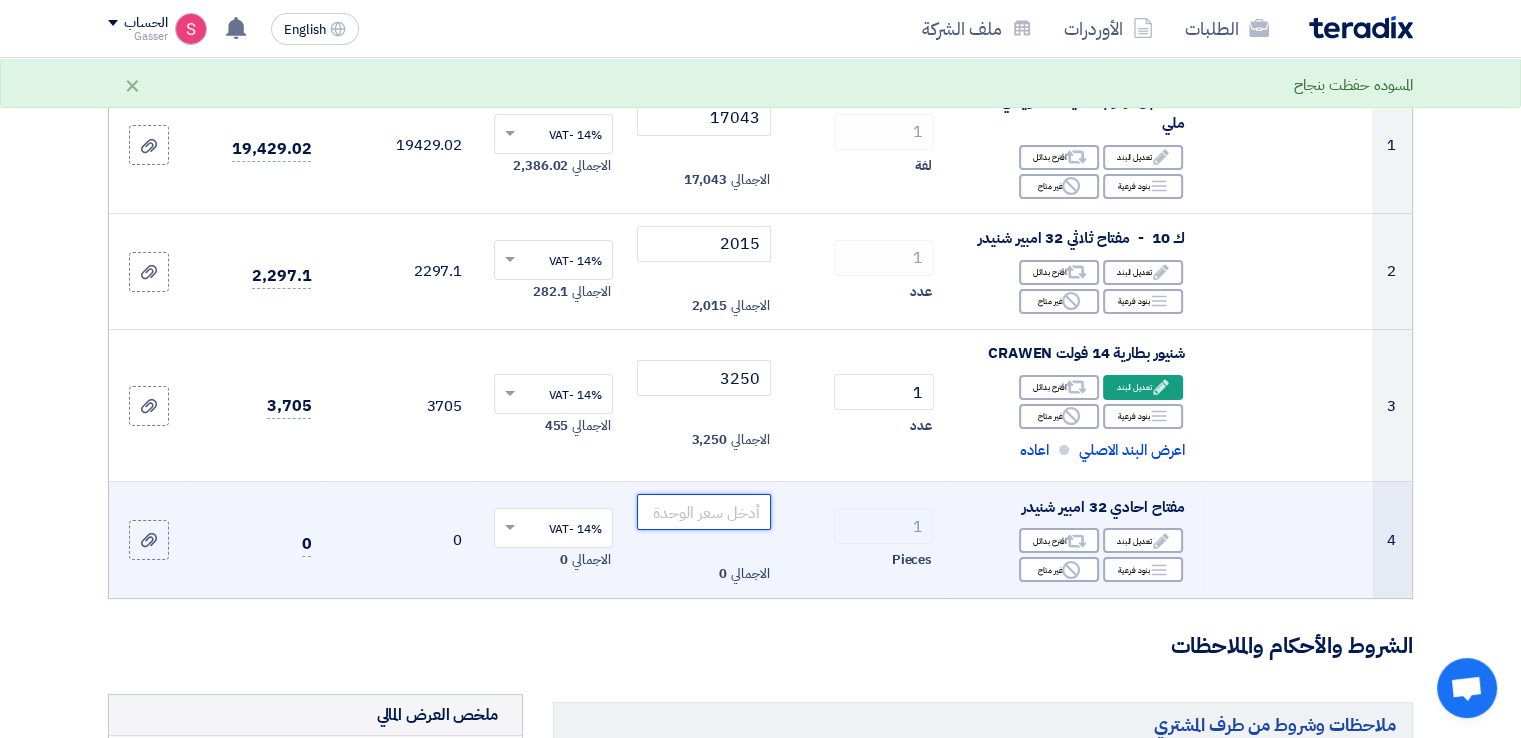 click 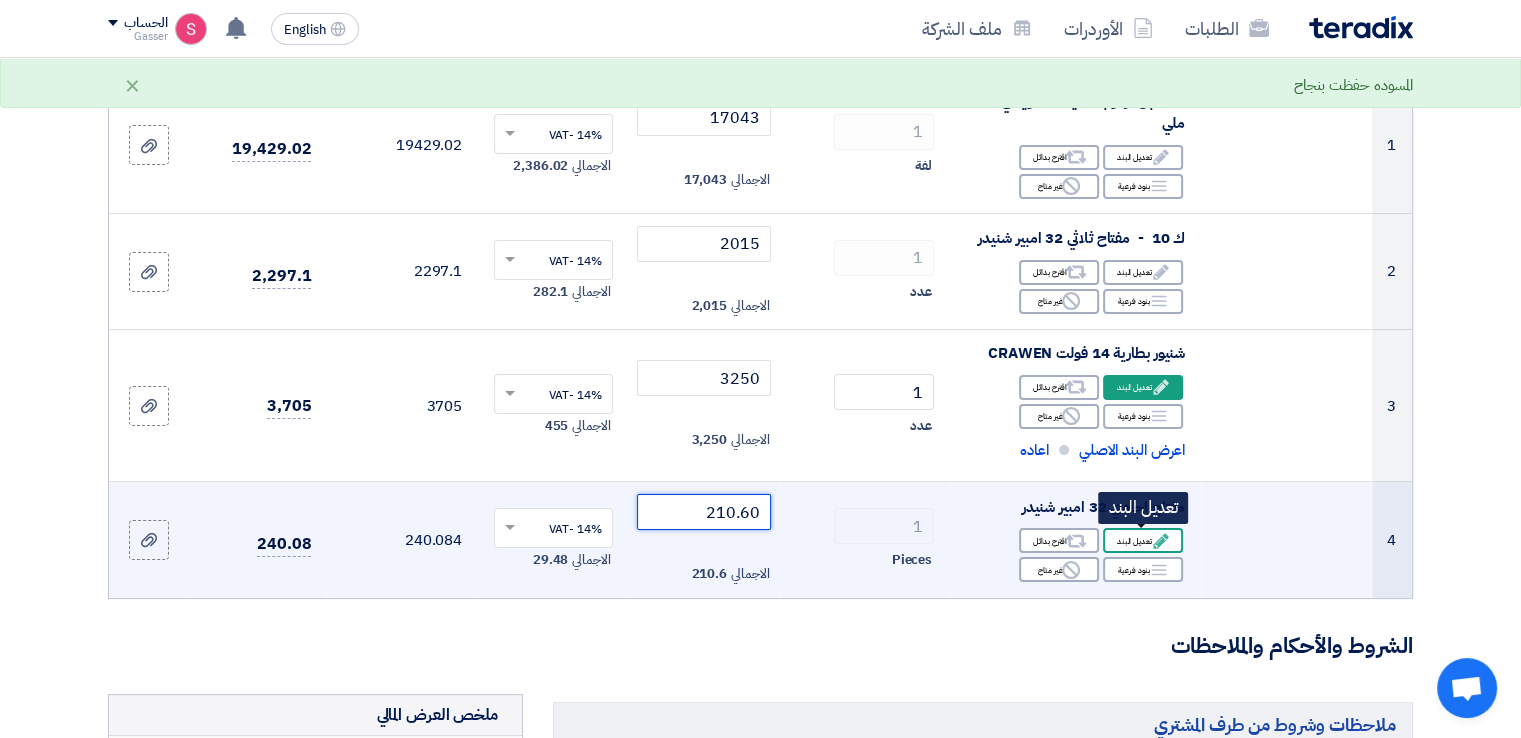 type on "210.60" 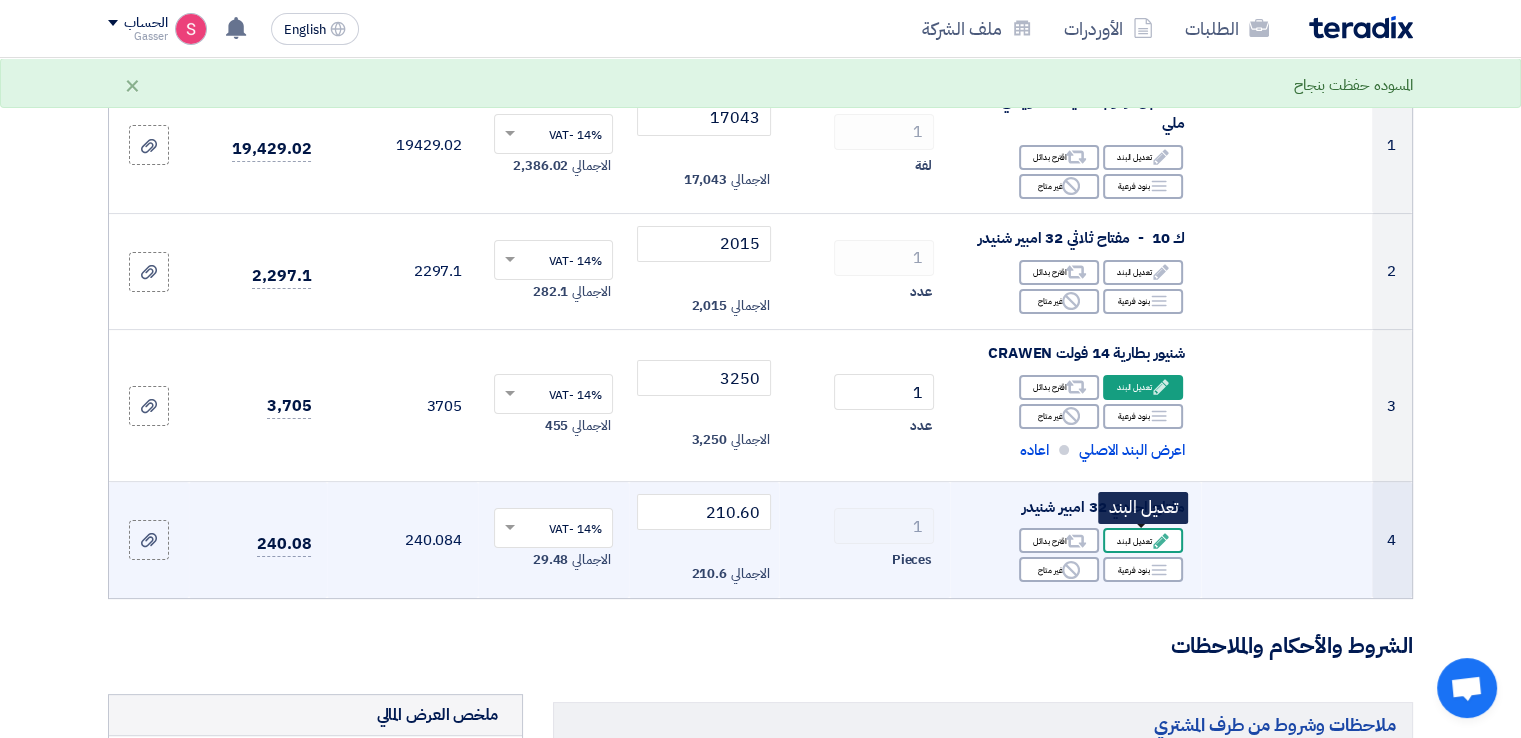 click on "Edit
تعديل البند" 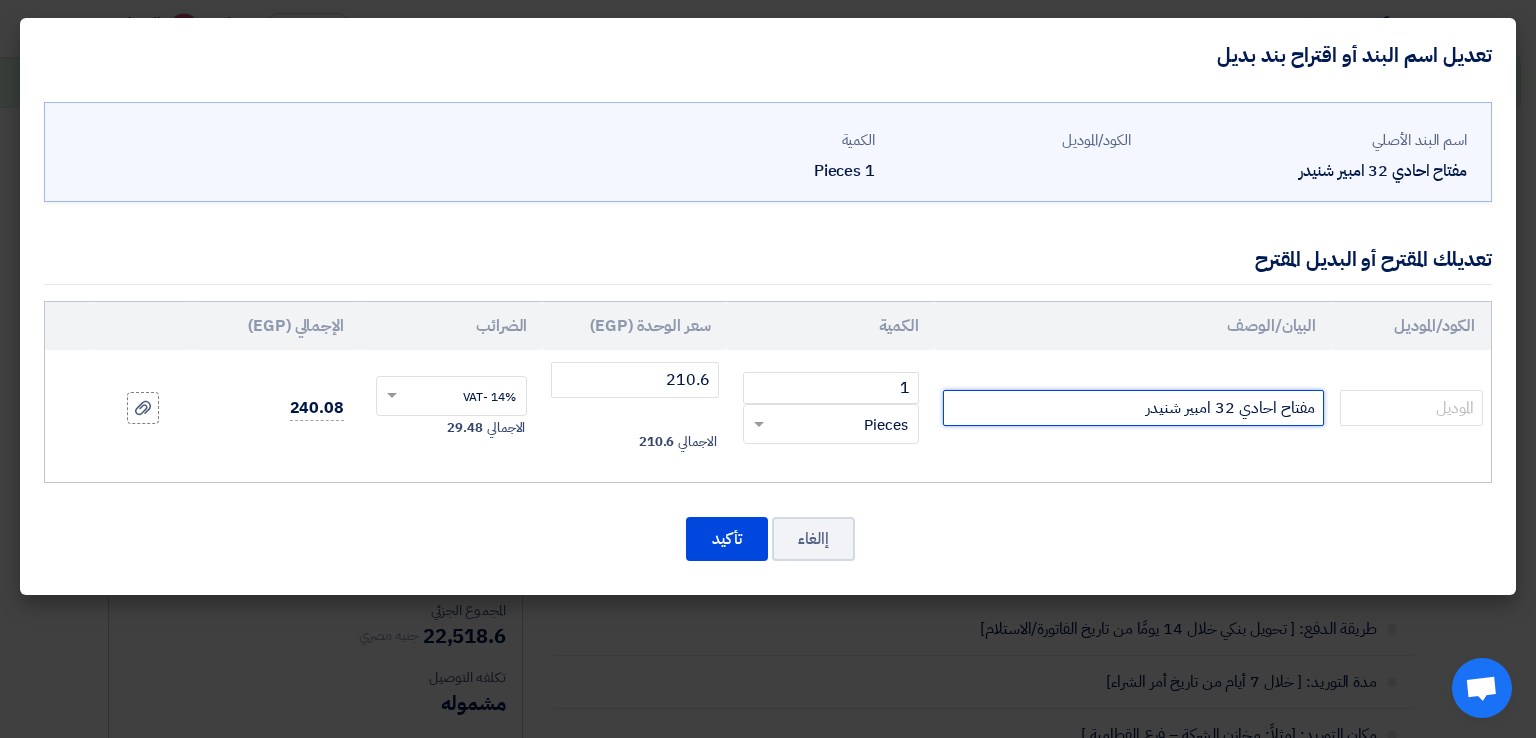 click on "مفتاح احادي 32 امبير شنيدر" 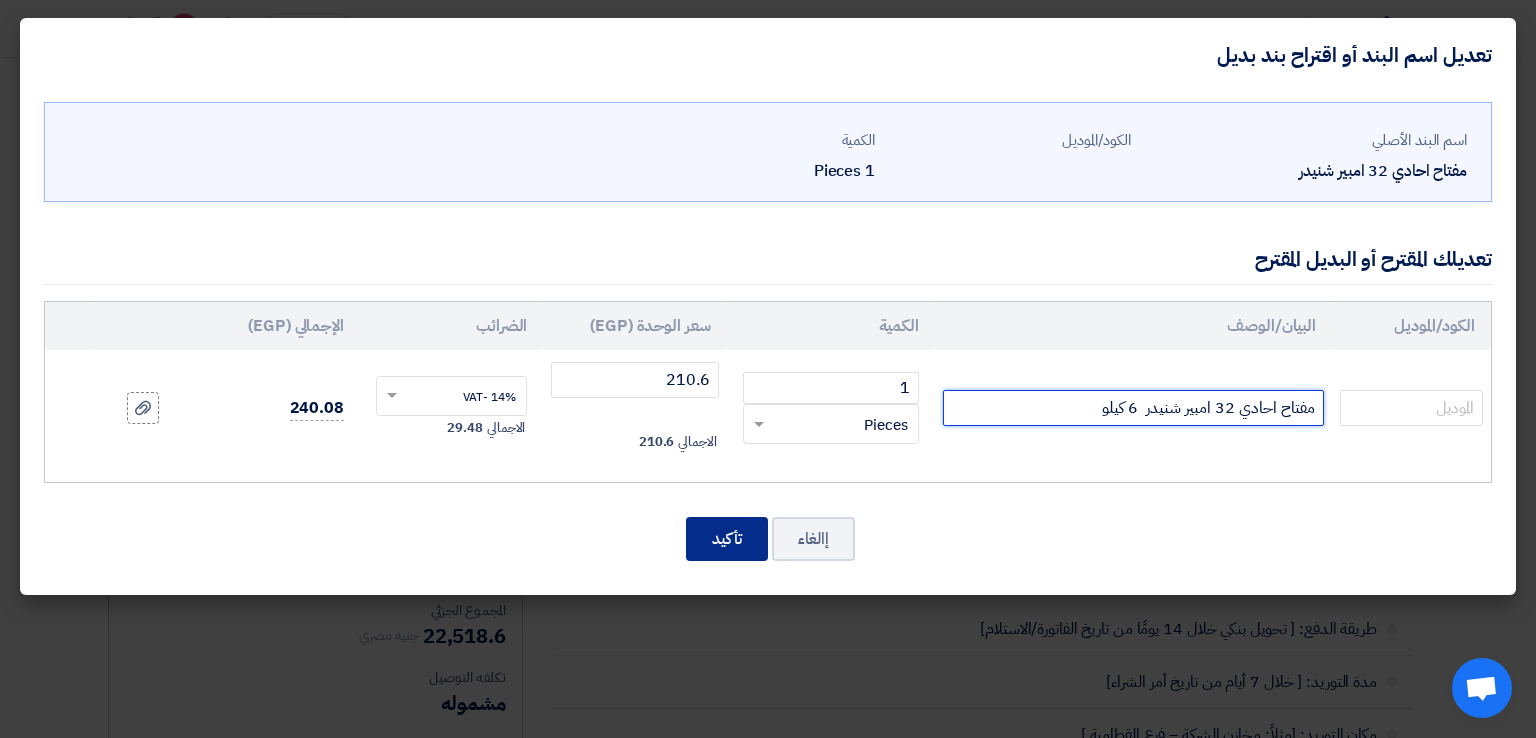type on "مفتاح احادي 32 امبير شنيدر  6 كيلو" 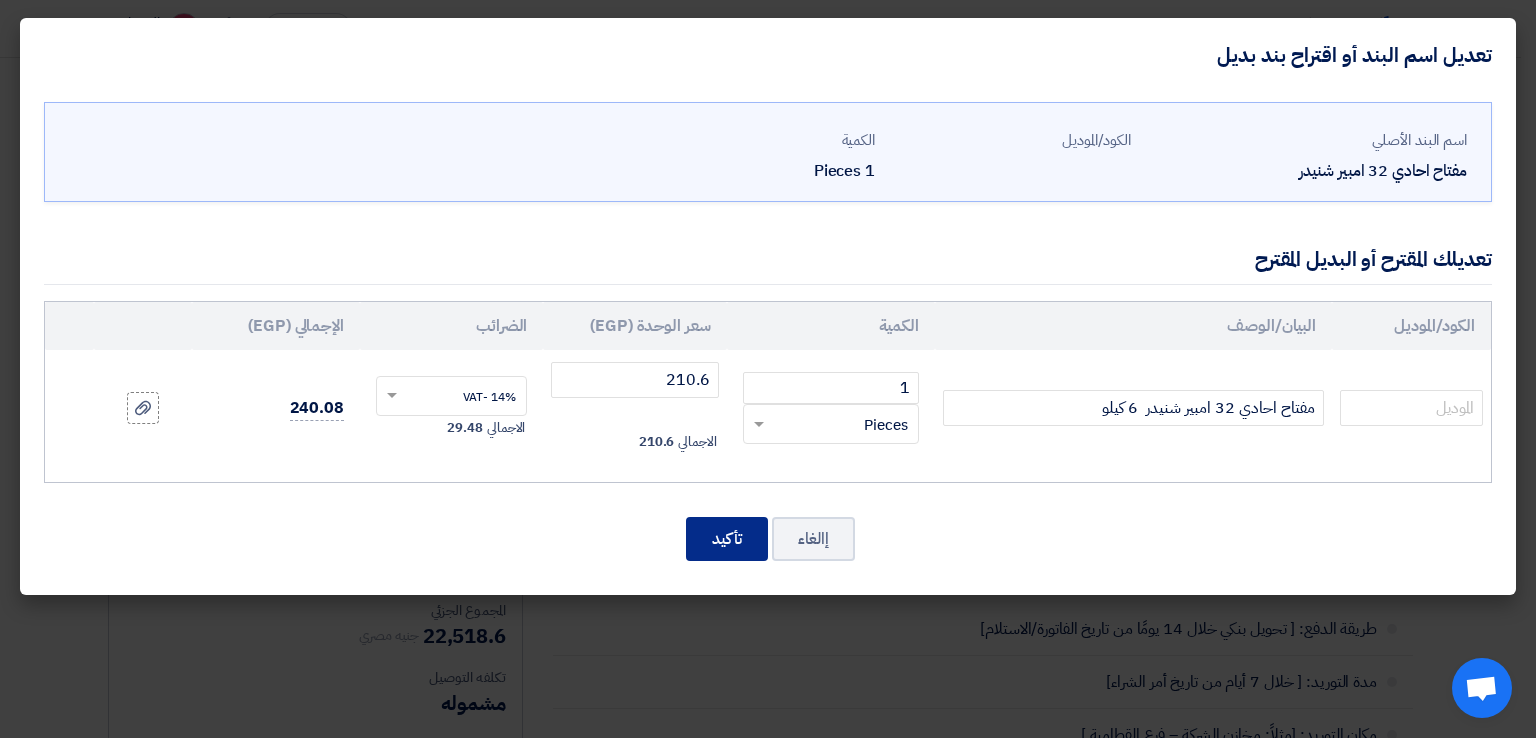 click on "تأكيد" 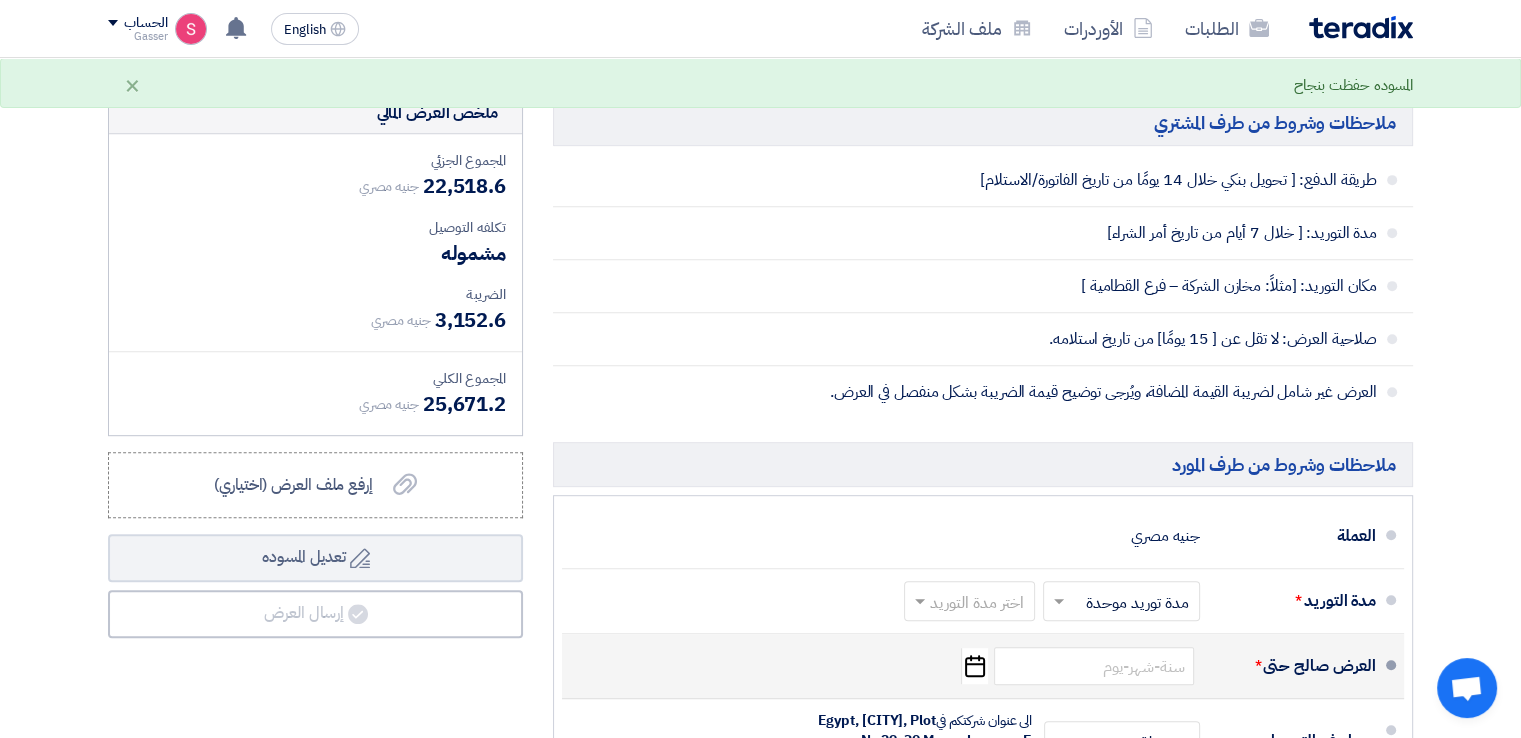 scroll, scrollTop: 1100, scrollLeft: 0, axis: vertical 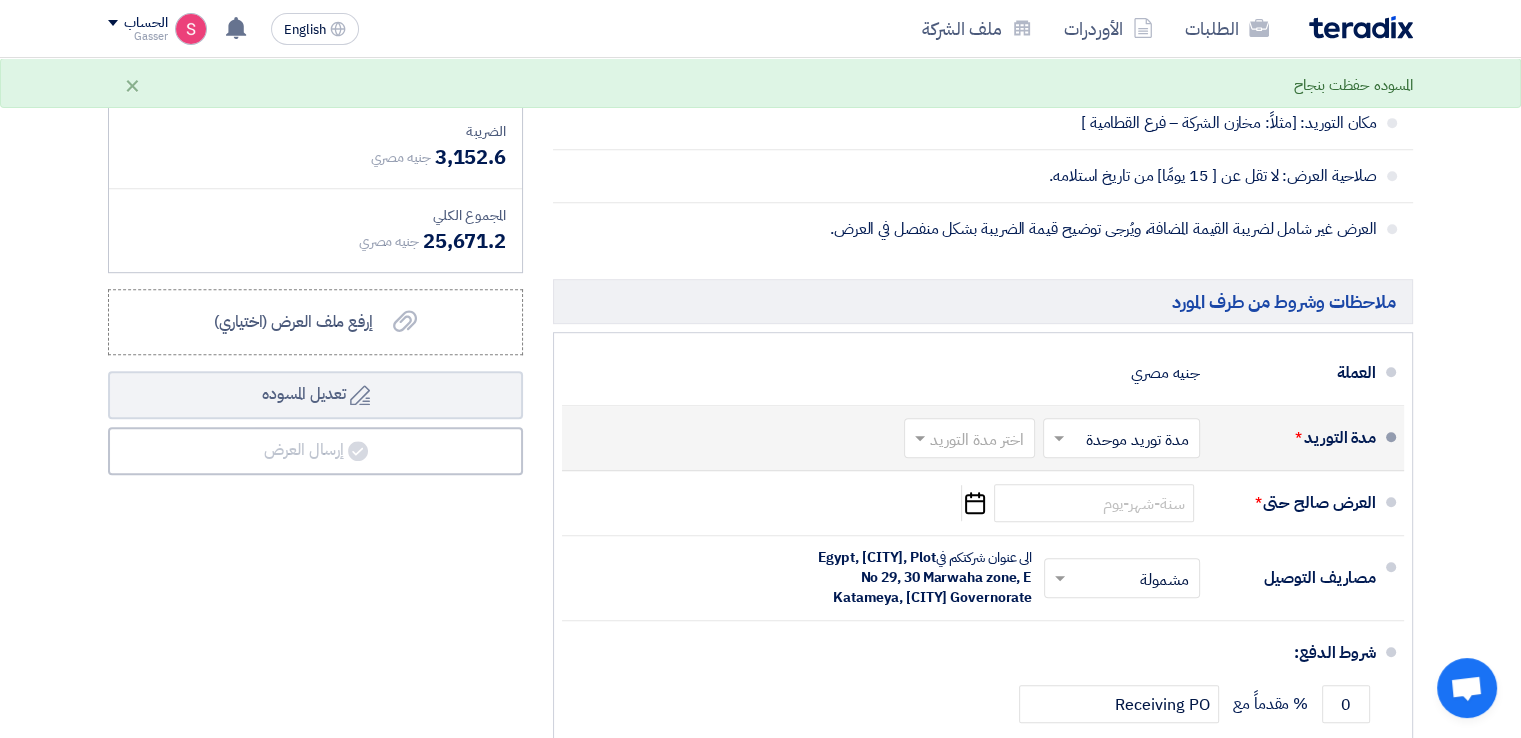 click 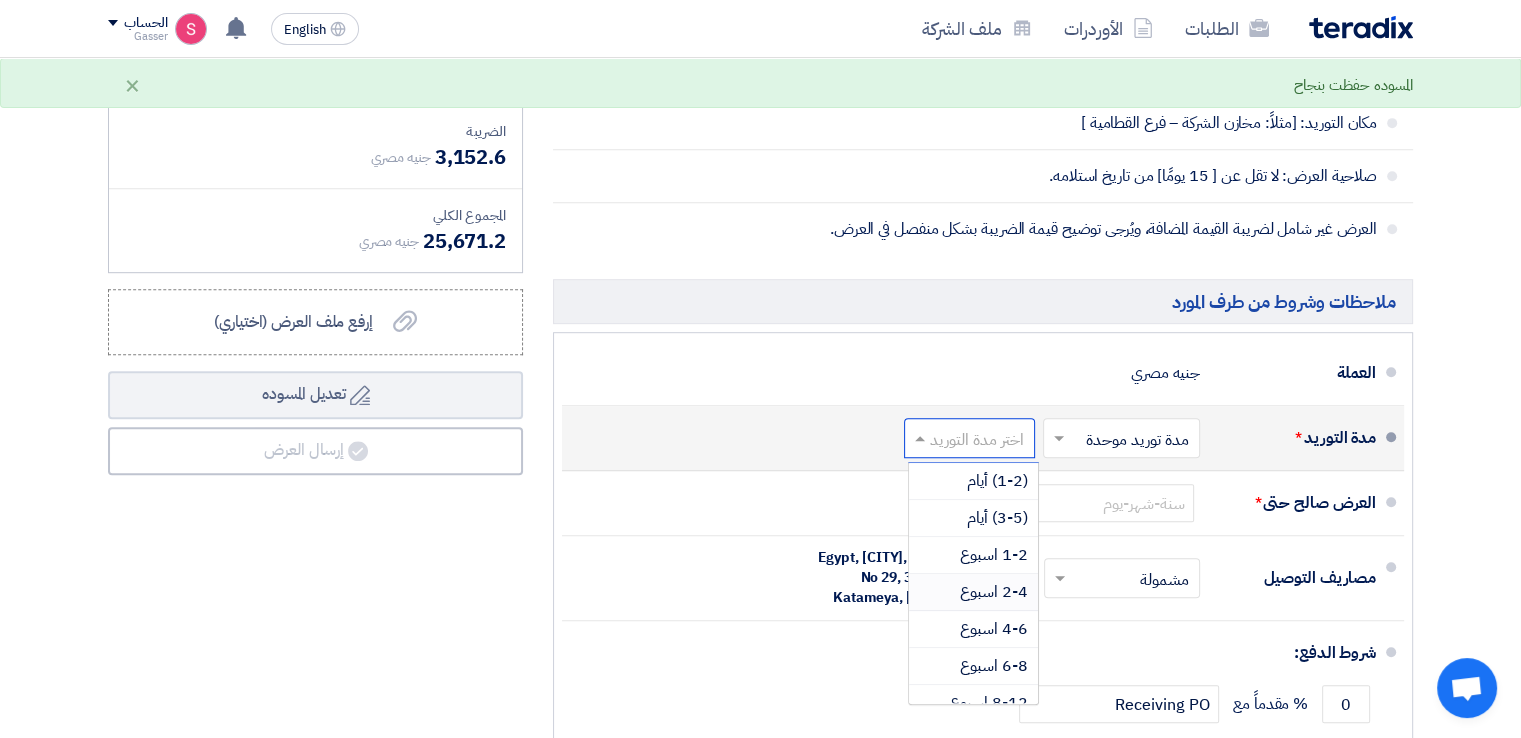 click on "2-4 اسبوع" at bounding box center (994, 592) 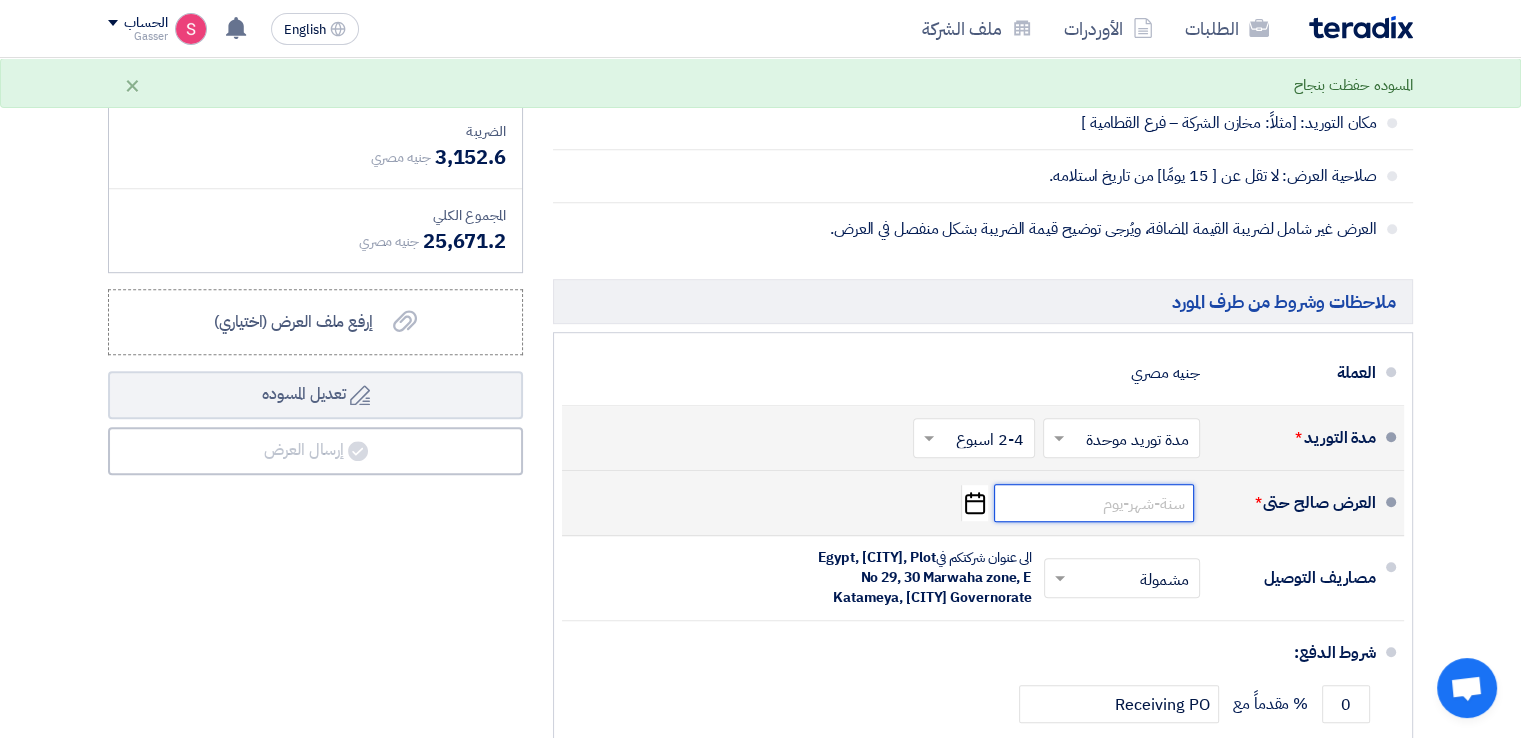 click 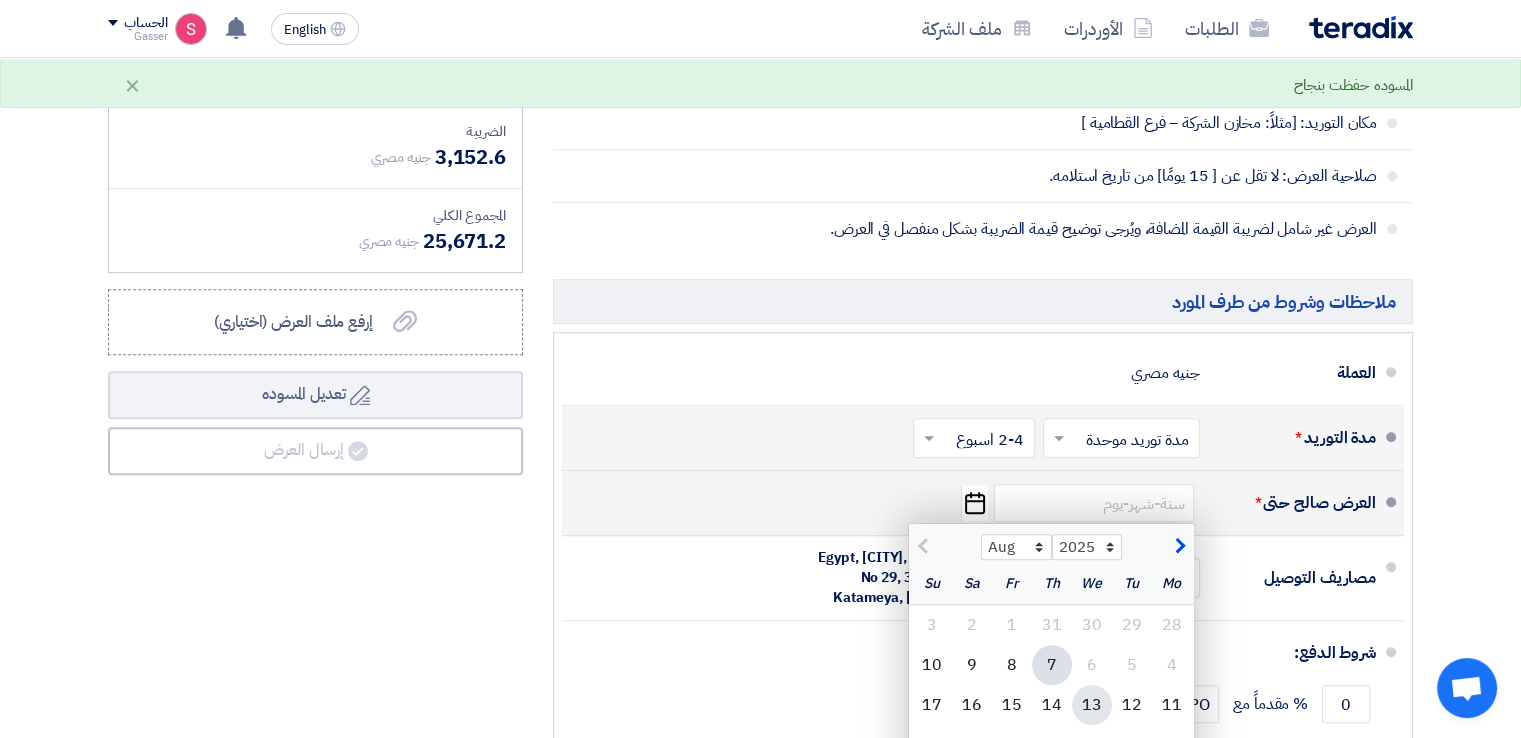 click on "13" 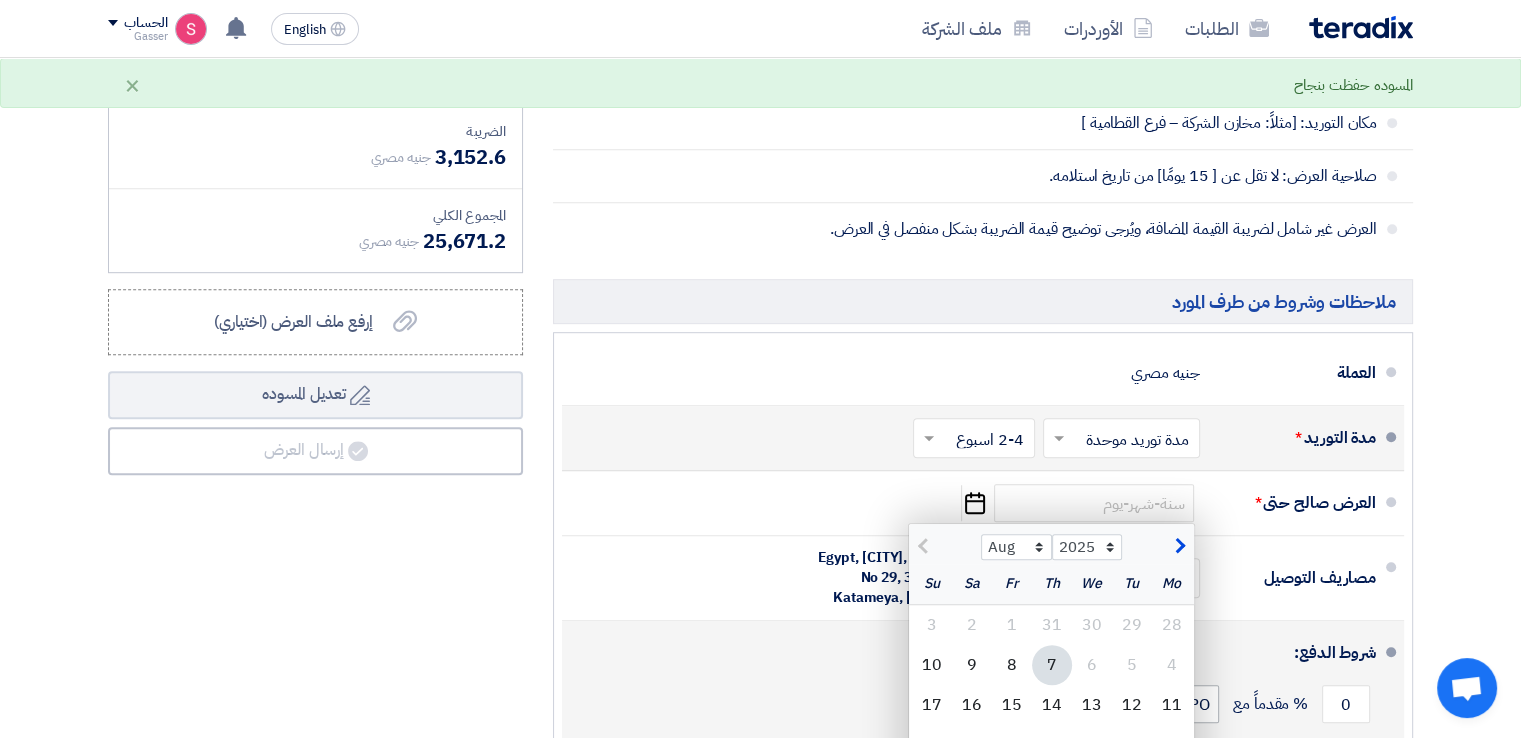 type on "8/13/2025" 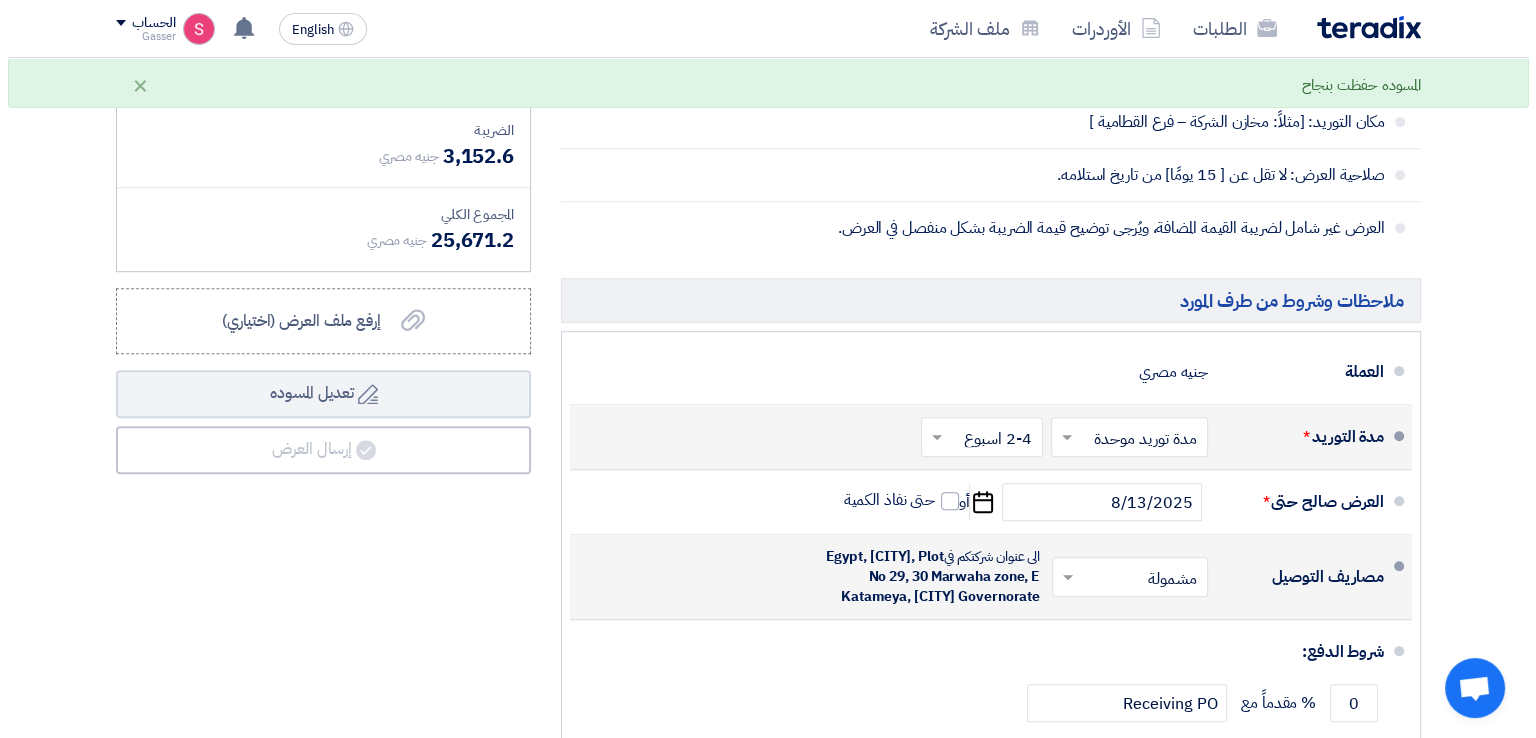 scroll, scrollTop: 1400, scrollLeft: 0, axis: vertical 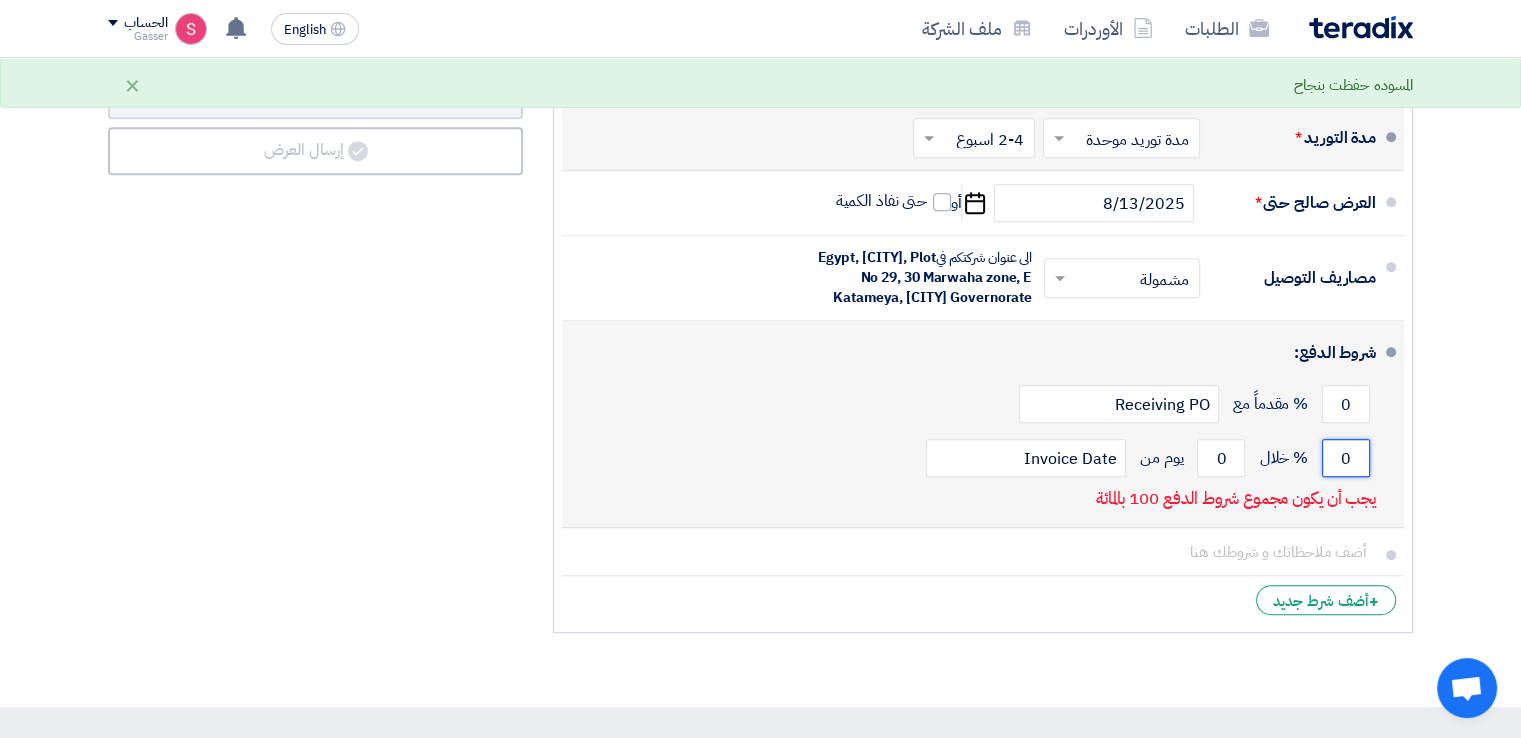 drag, startPoint x: 1345, startPoint y: 461, endPoint x: 1326, endPoint y: 457, distance: 19.416489 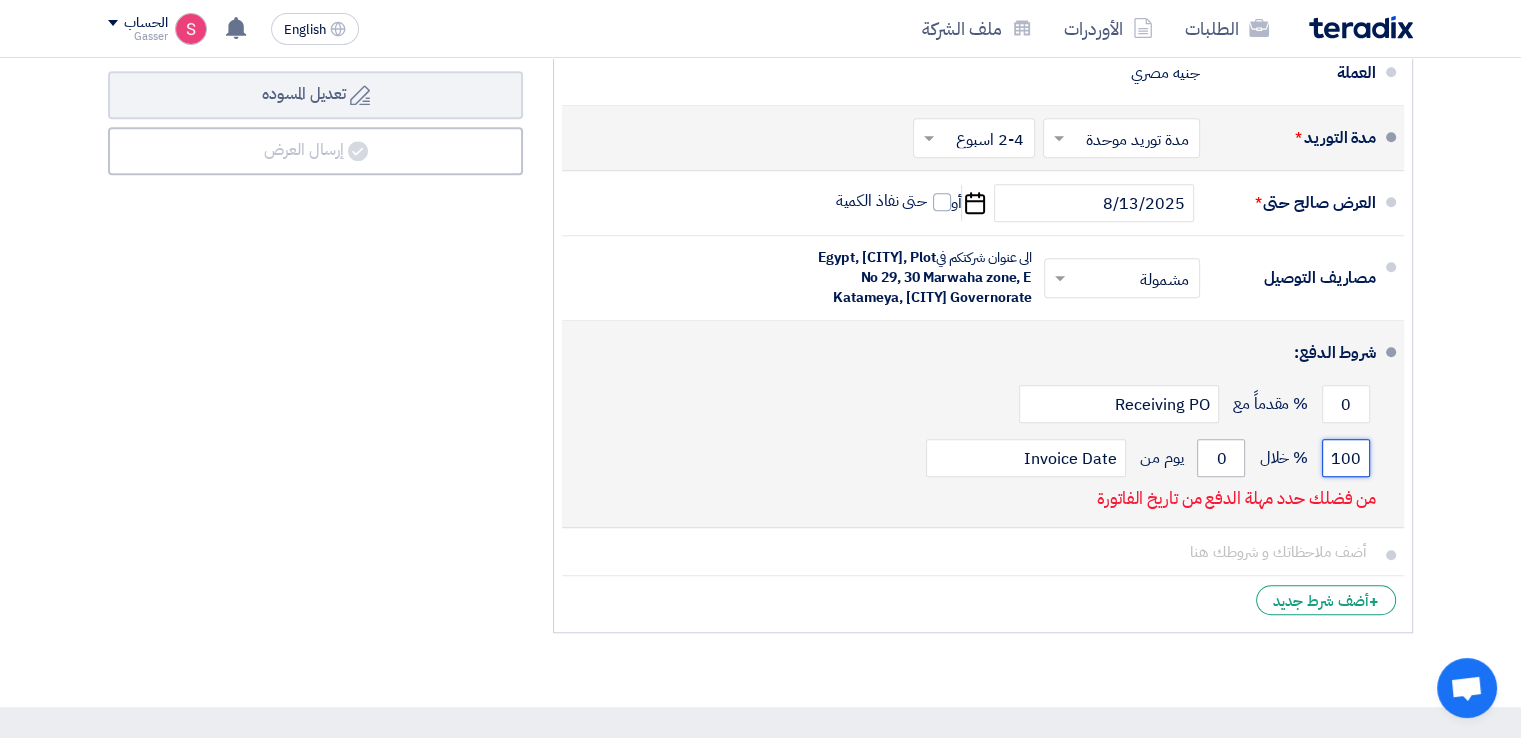 type on "100" 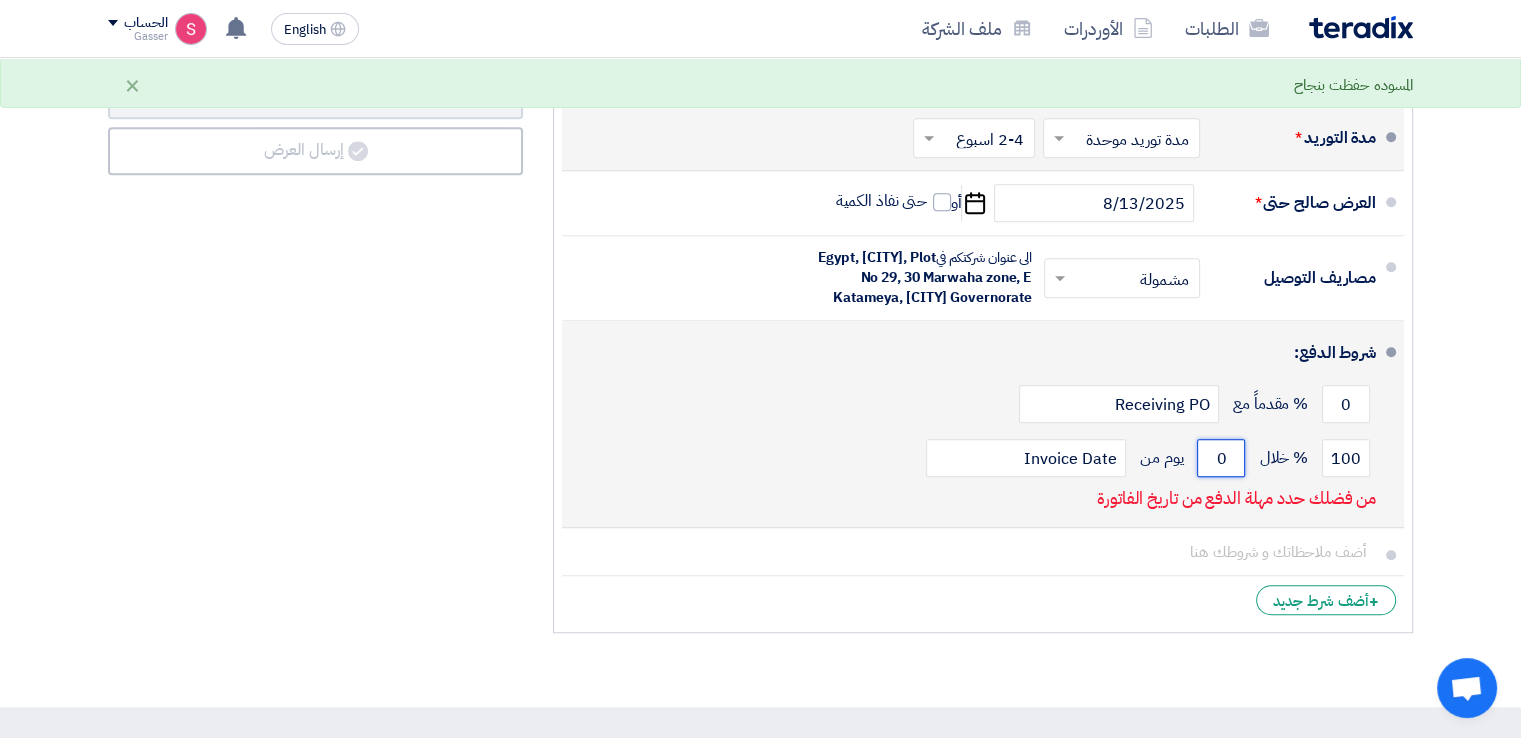 drag, startPoint x: 1225, startPoint y: 450, endPoint x: 1213, endPoint y: 453, distance: 12.369317 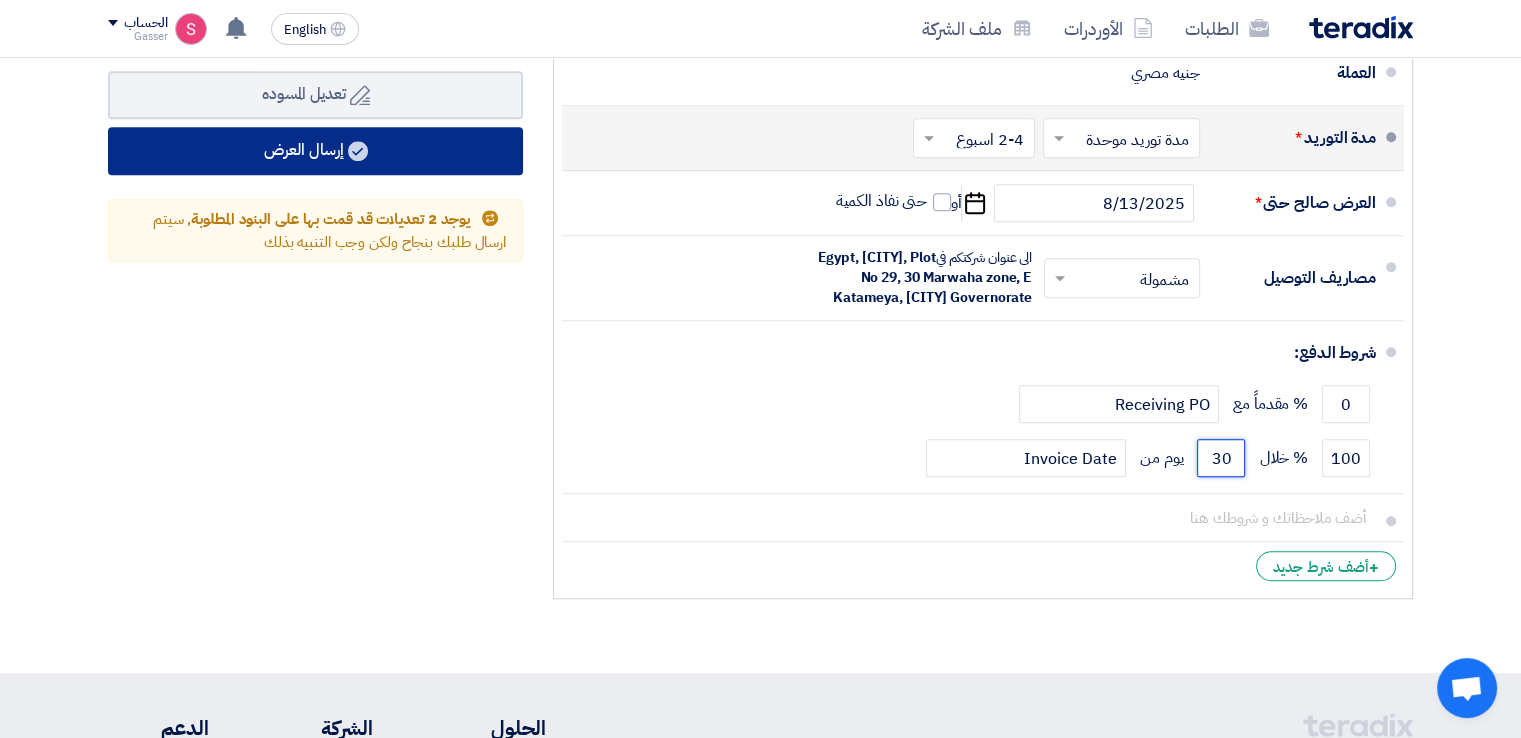 type on "30" 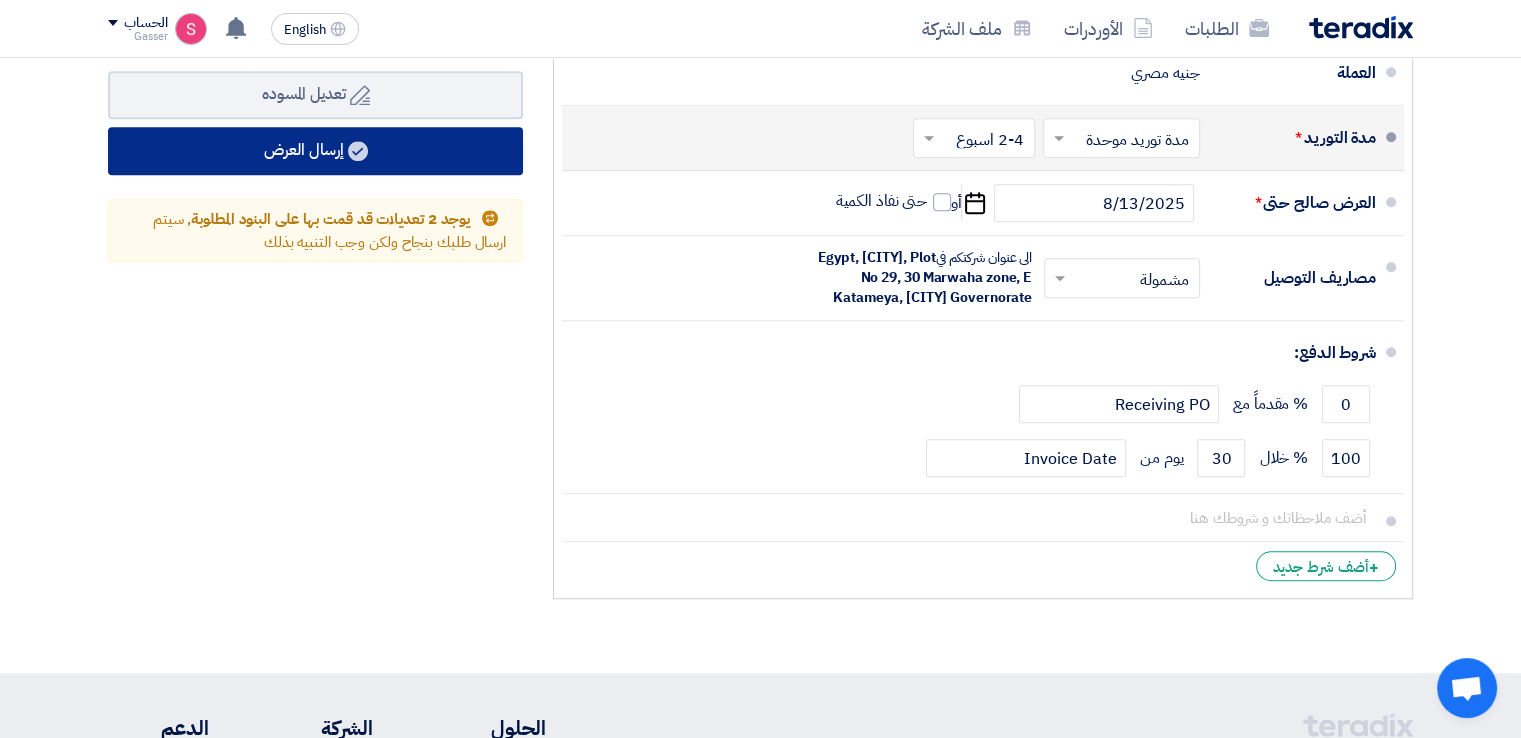click on "إرسال العرض" 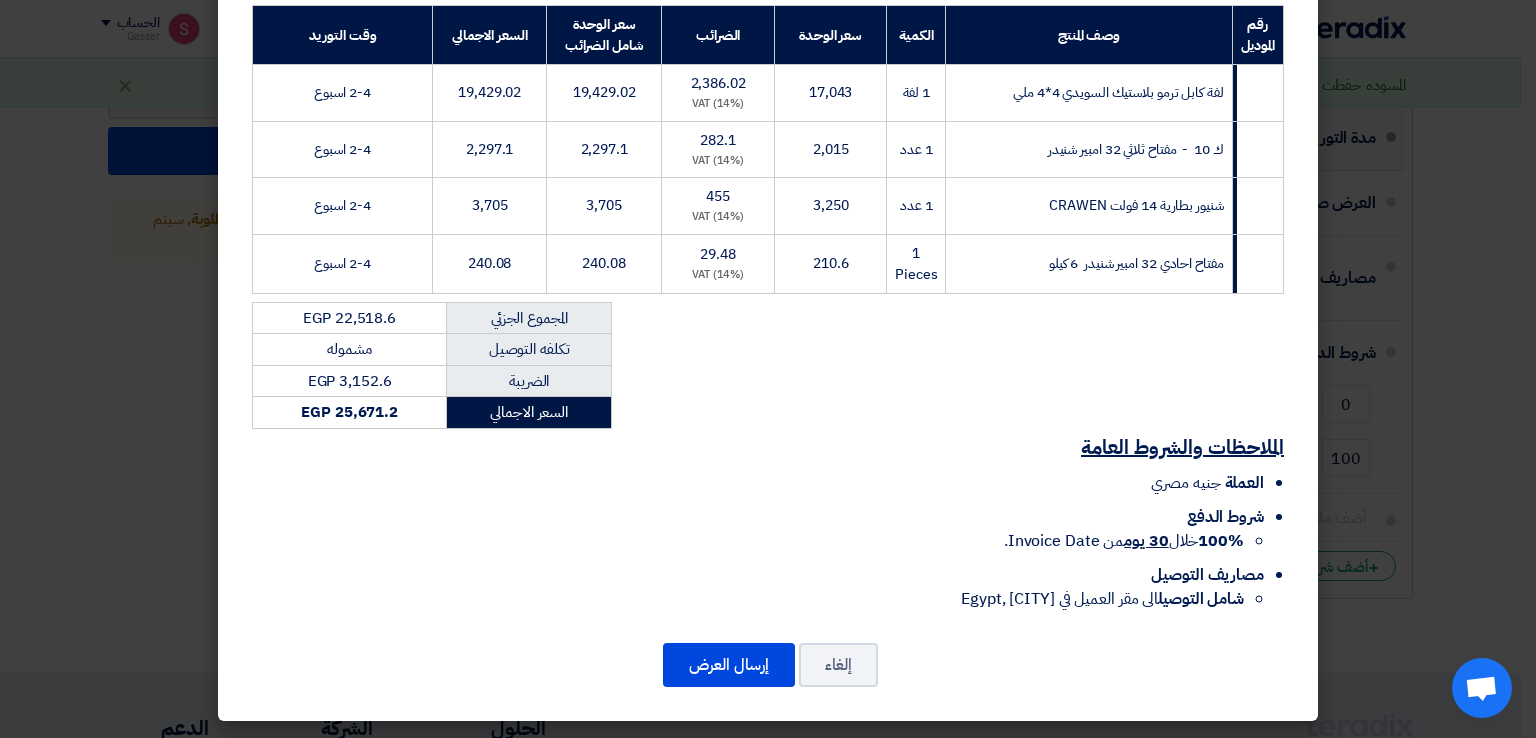 scroll, scrollTop: 339, scrollLeft: 0, axis: vertical 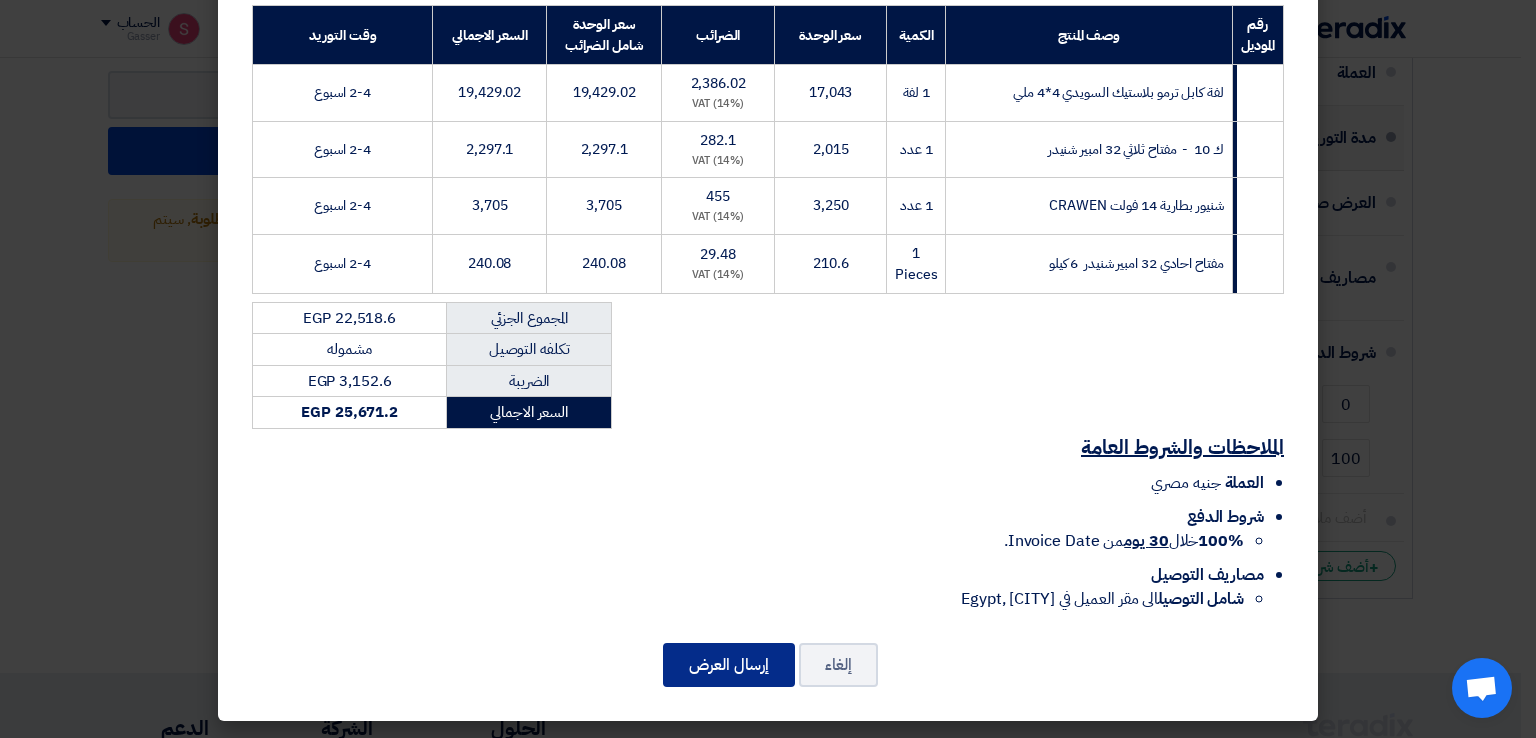 click on "إرسال العرض" 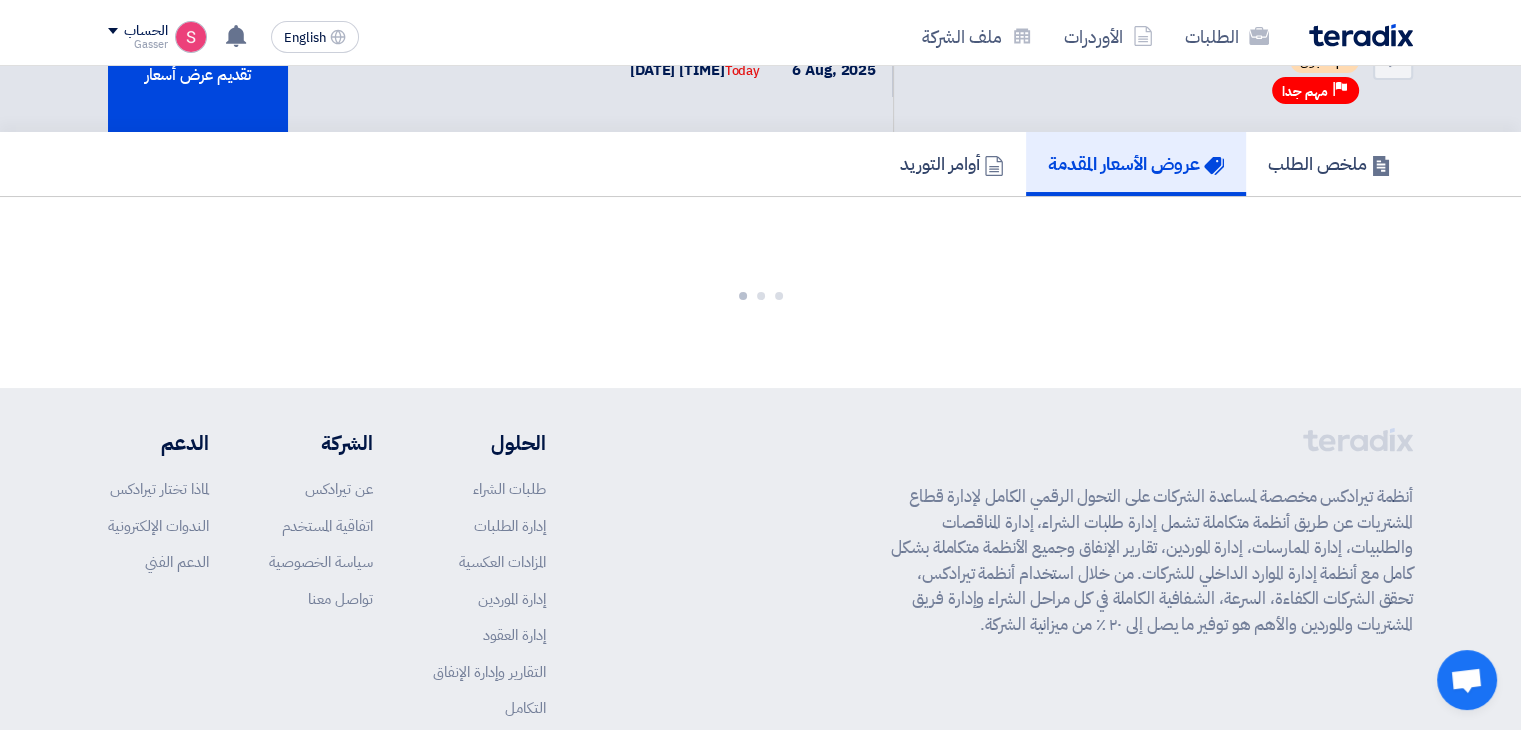 scroll, scrollTop: 1297, scrollLeft: 0, axis: vertical 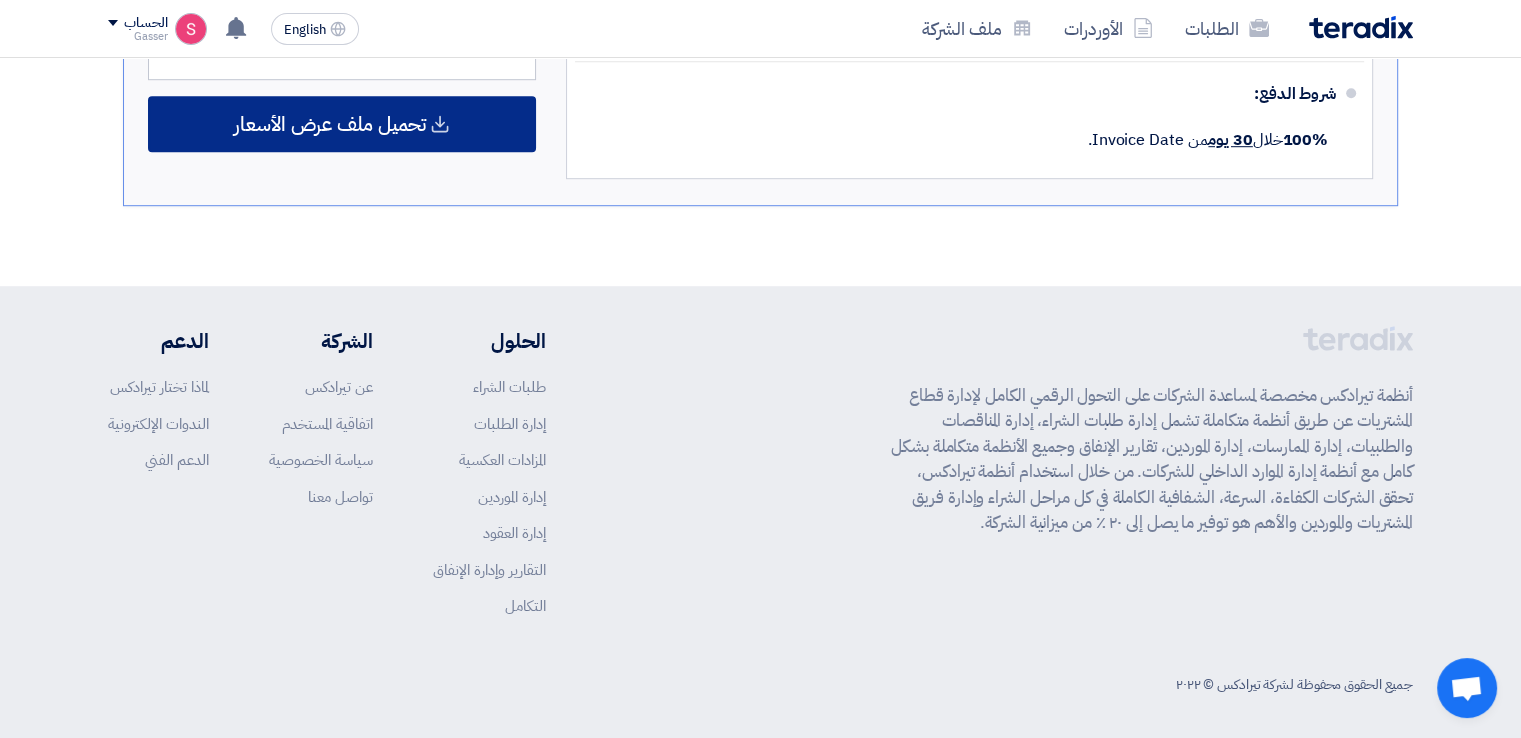 click 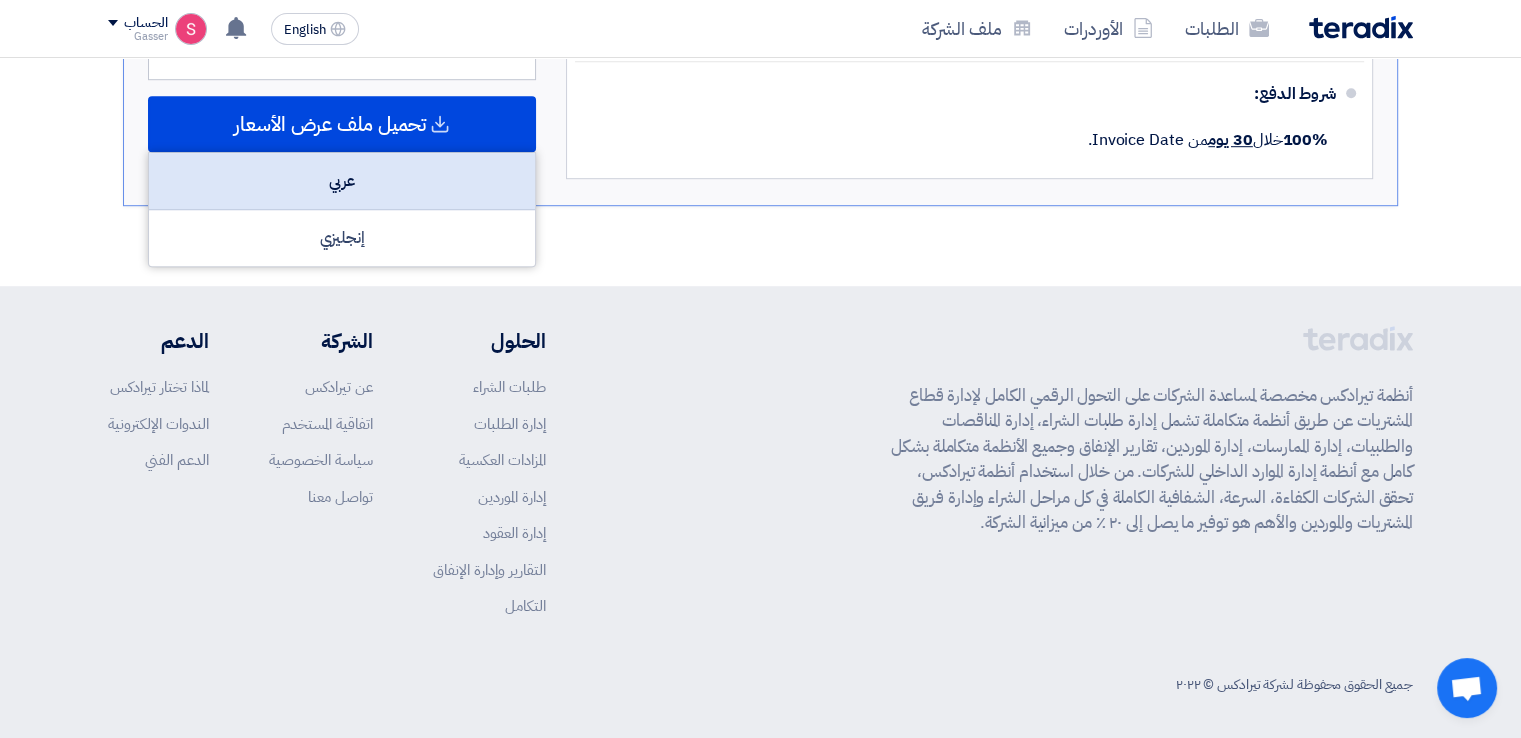 click on "عربي" at bounding box center [342, 181] 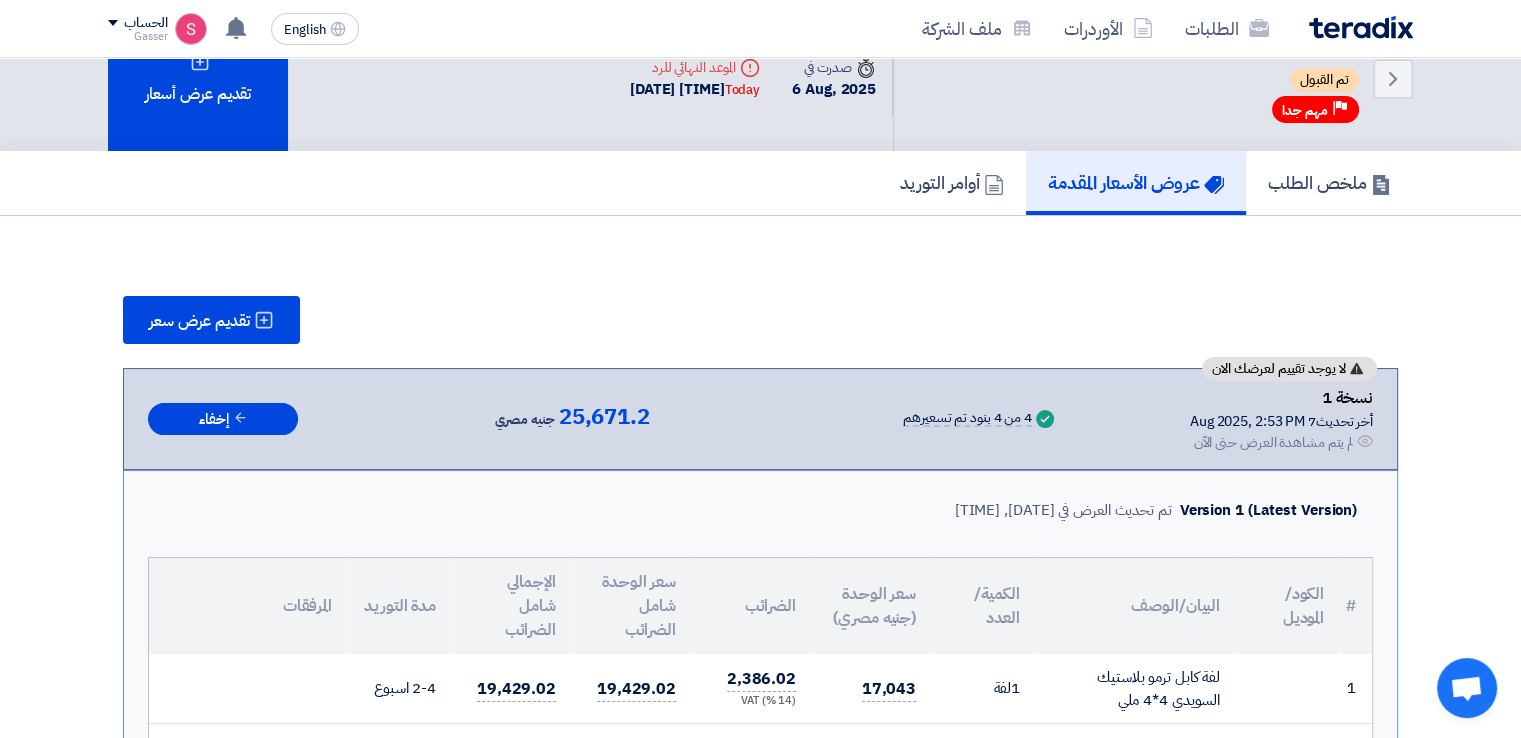 scroll, scrollTop: 0, scrollLeft: 0, axis: both 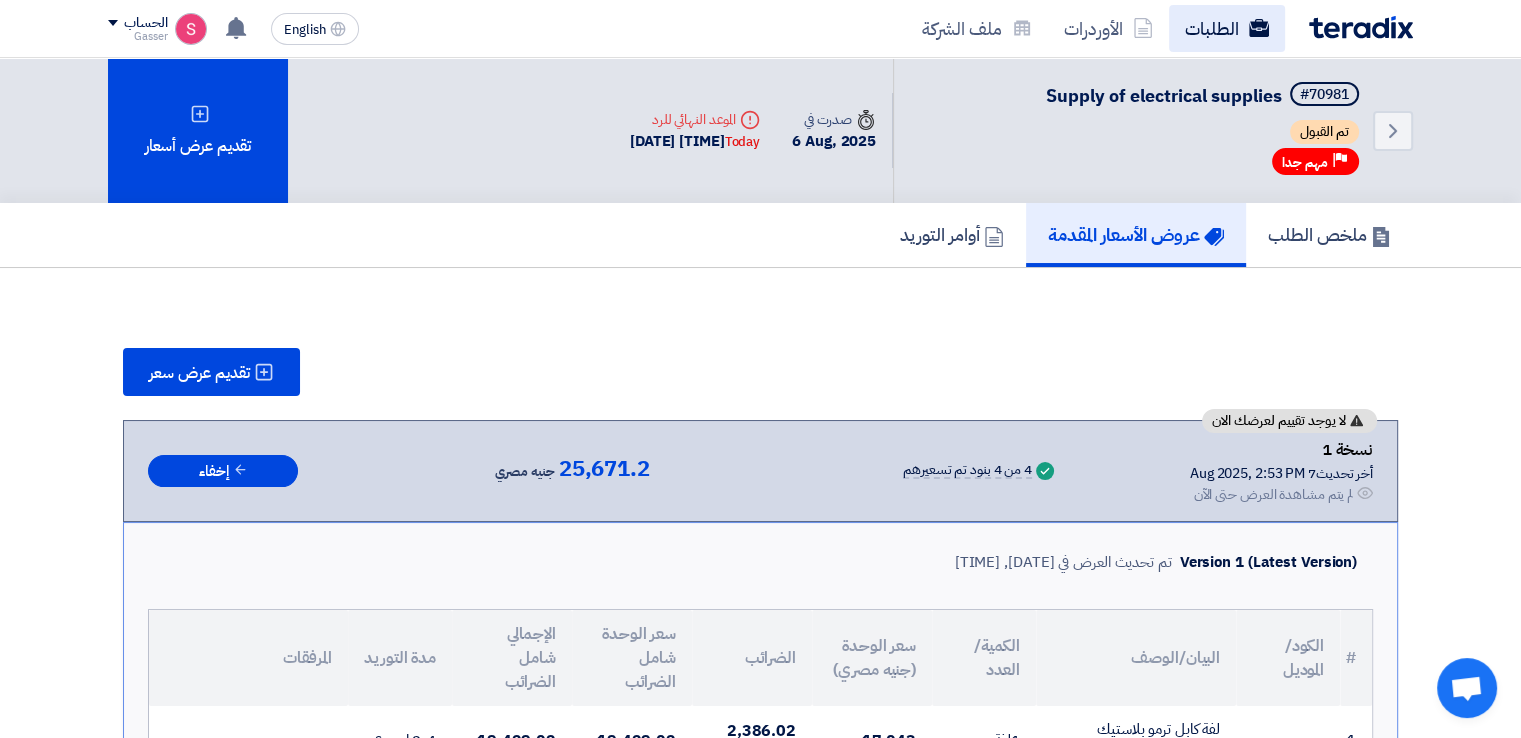 click on "الطلبات" 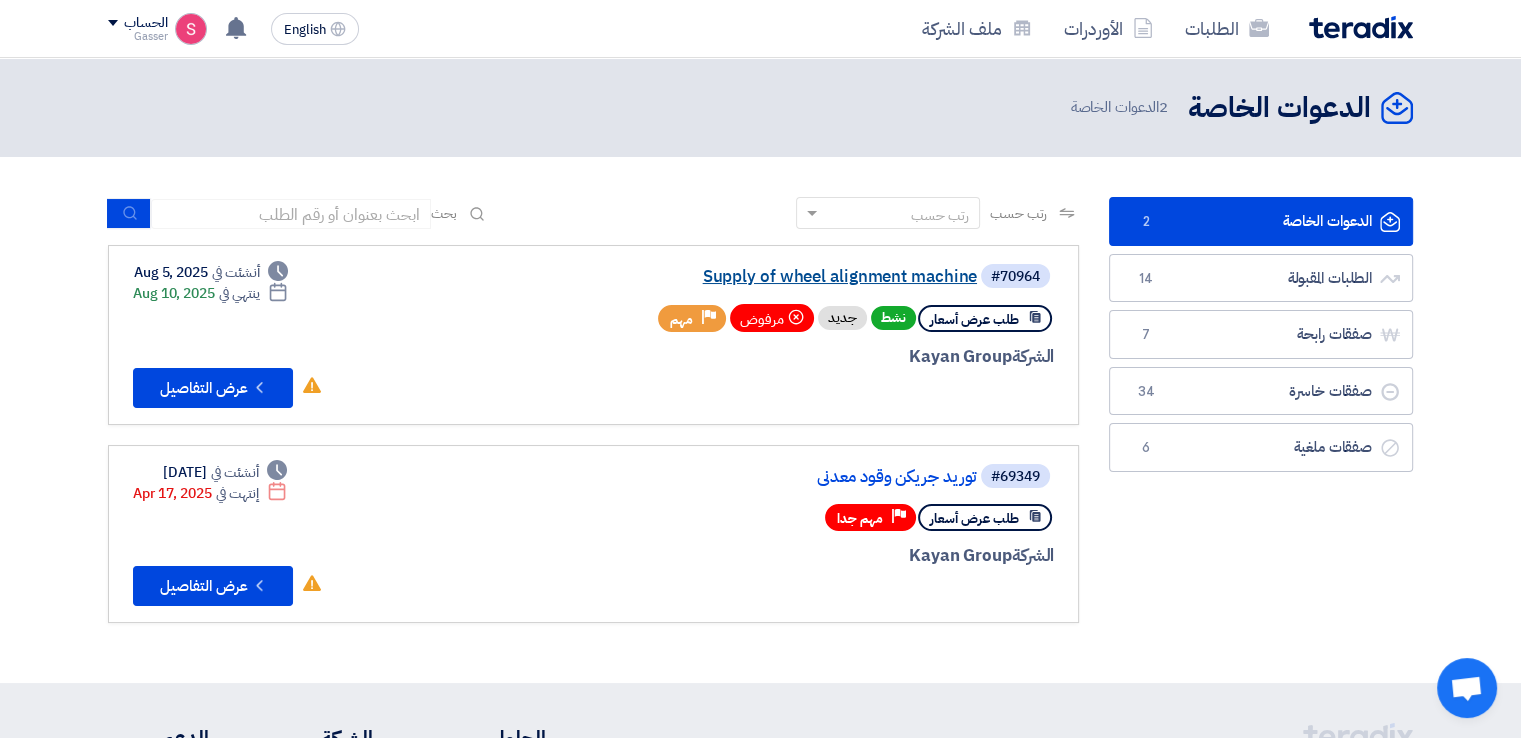 click on "Supply of wheel alignment machine" 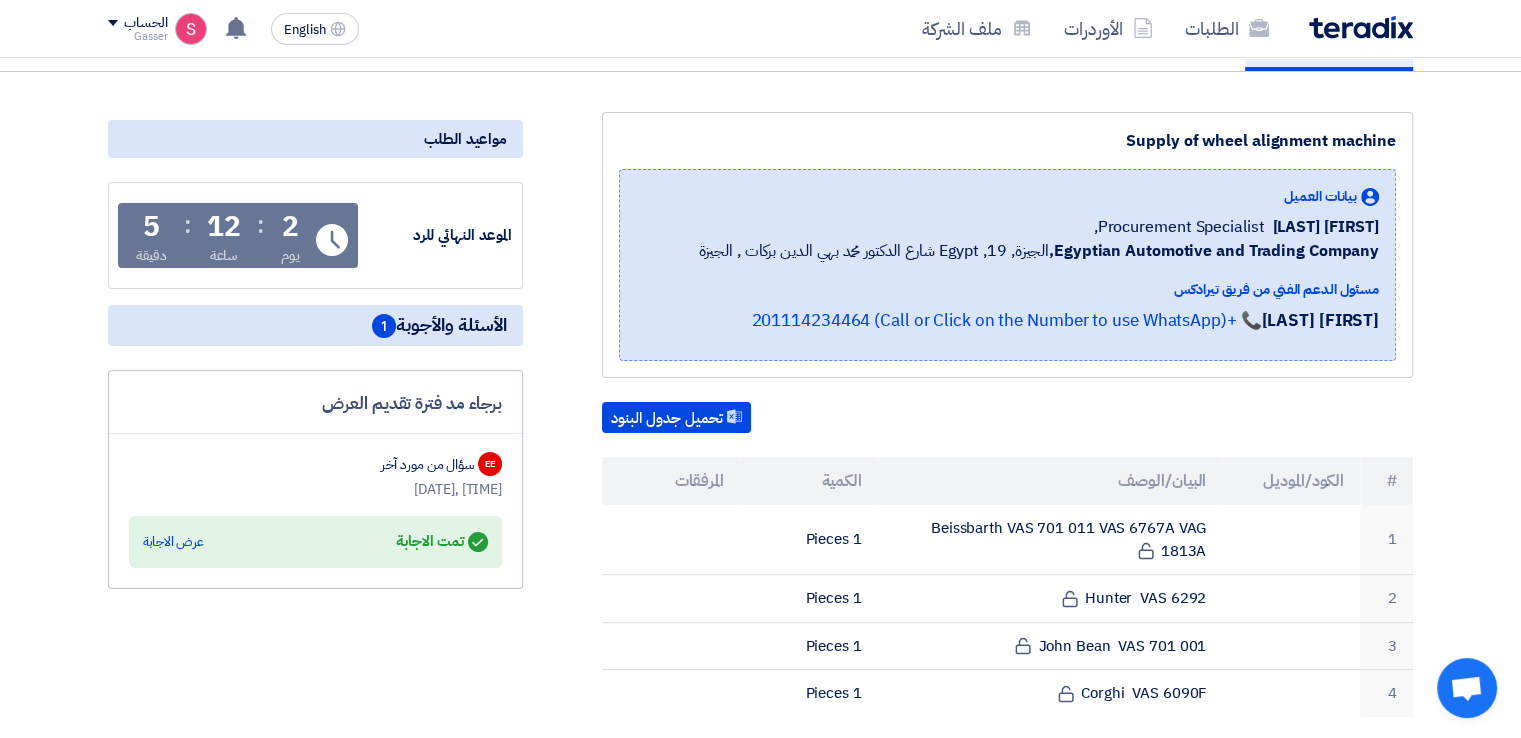 scroll, scrollTop: 0, scrollLeft: 0, axis: both 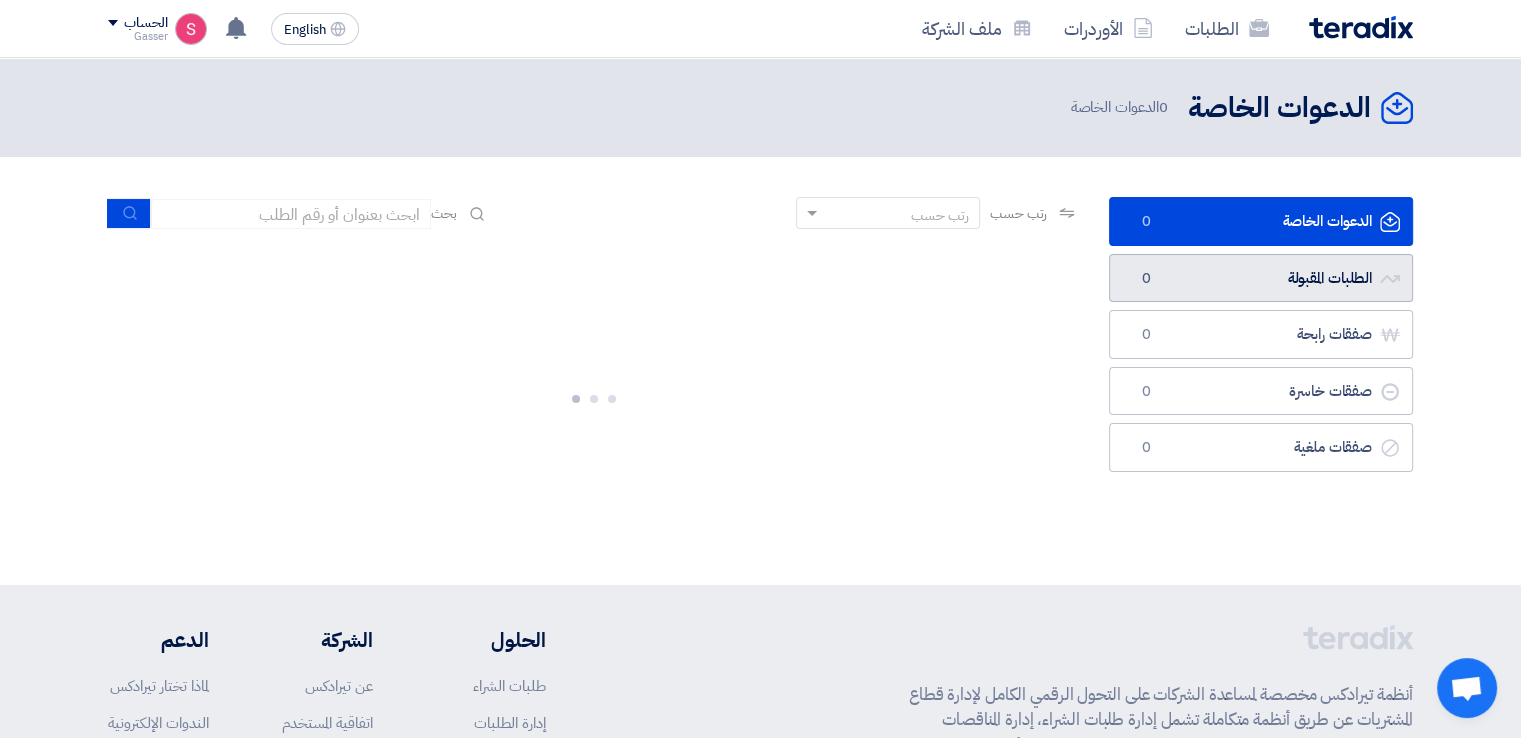 click on "الطلبات المقبولة
الطلبات المقبولة
0" 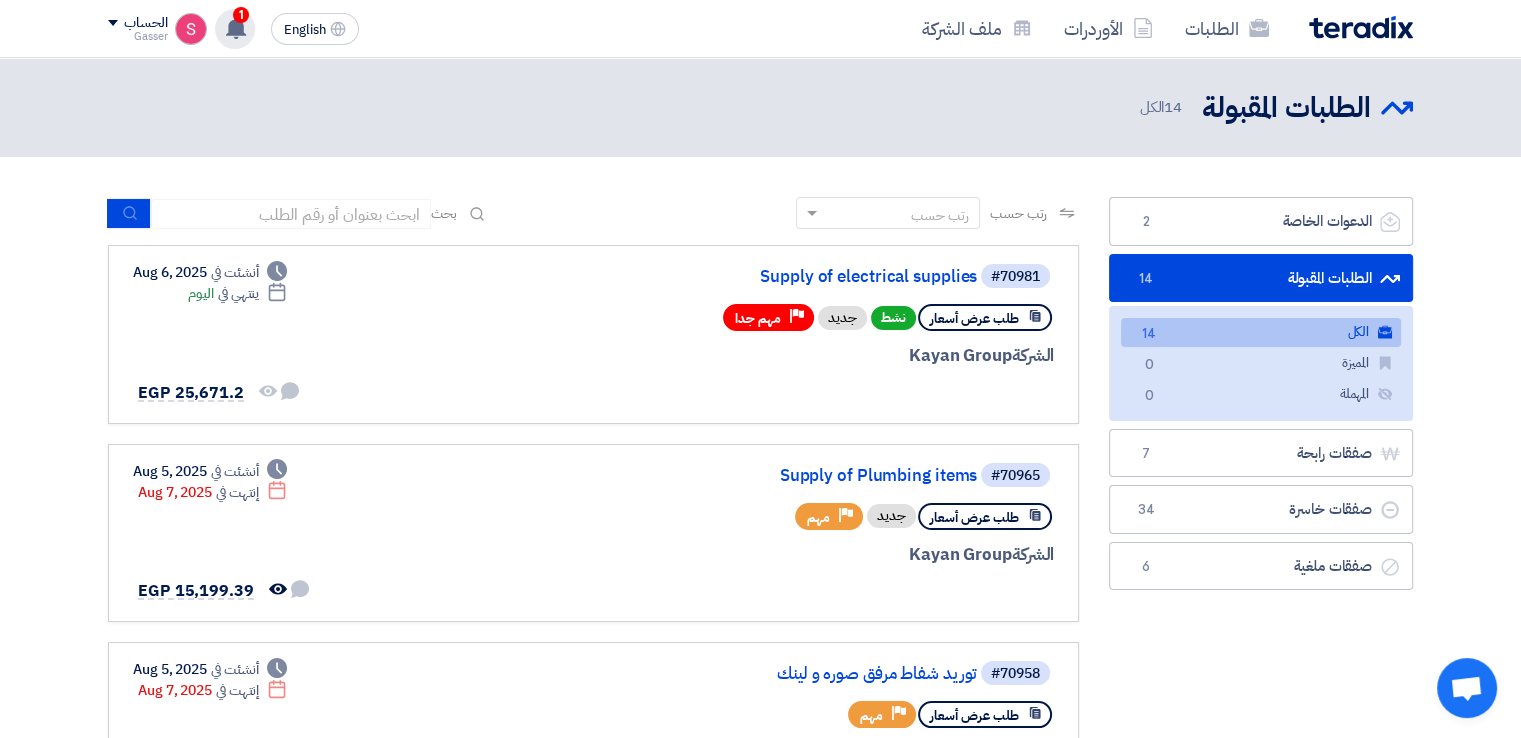 click 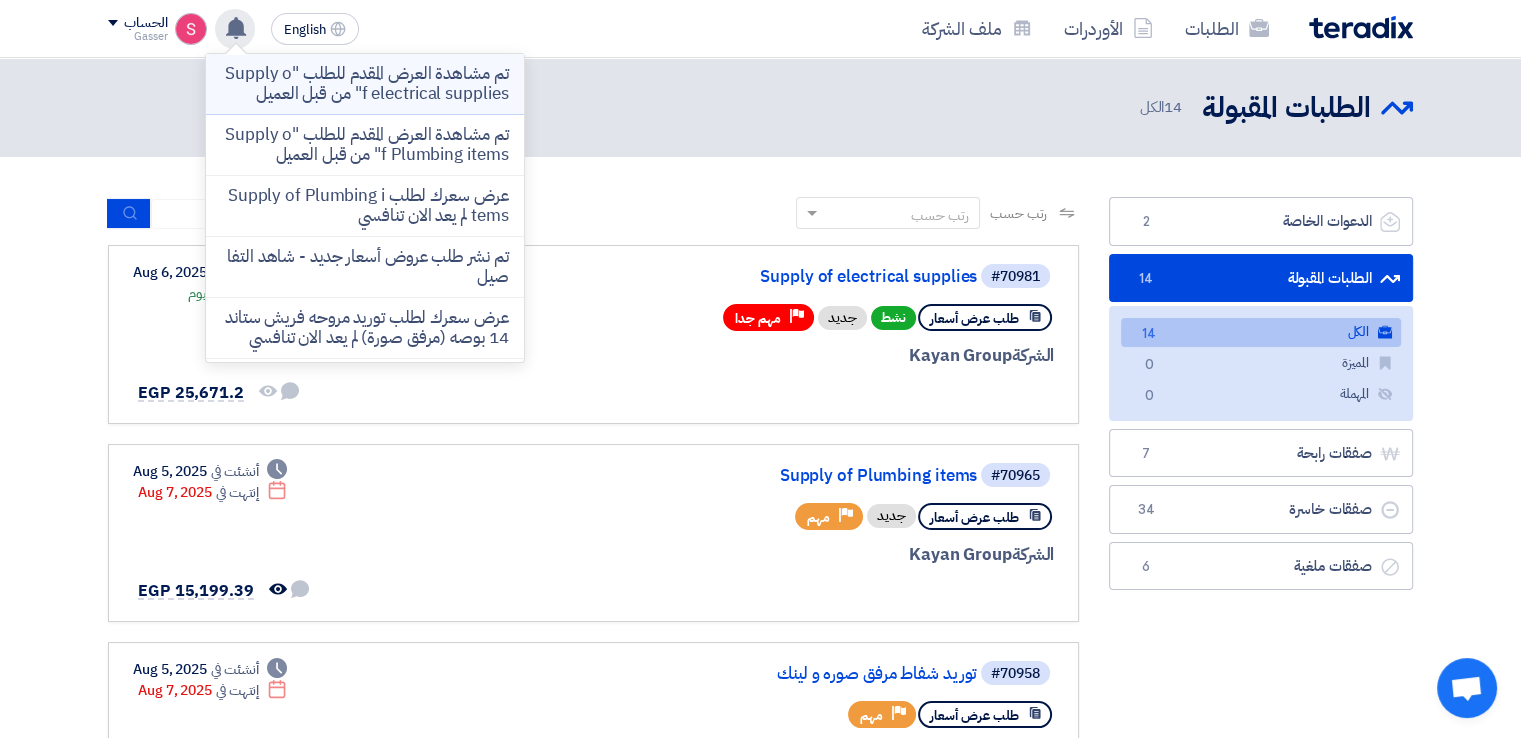 click on "تم مشاهدة العرض المقدم للطلب "Supply of electrical supplies" من قبل العميل" 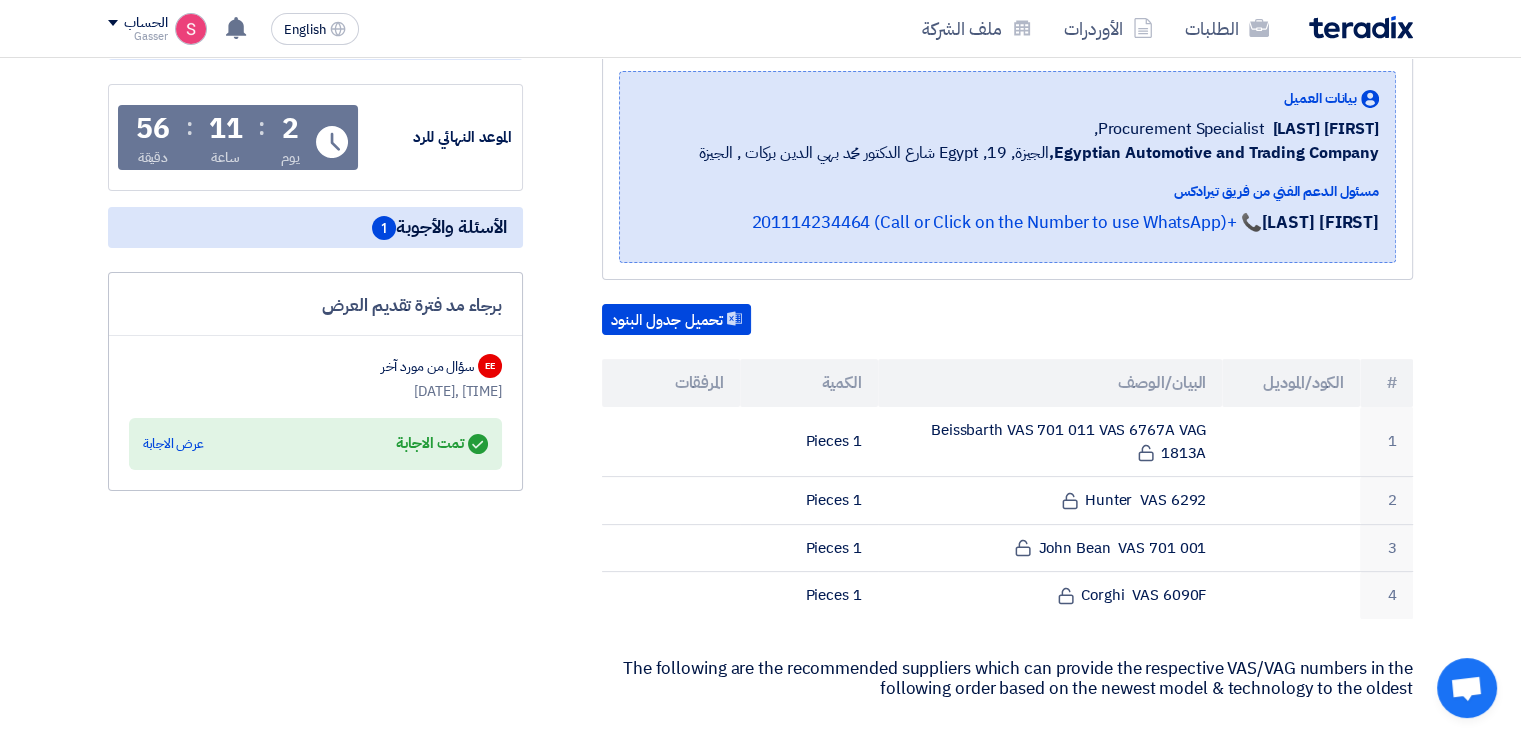 scroll, scrollTop: 300, scrollLeft: 0, axis: vertical 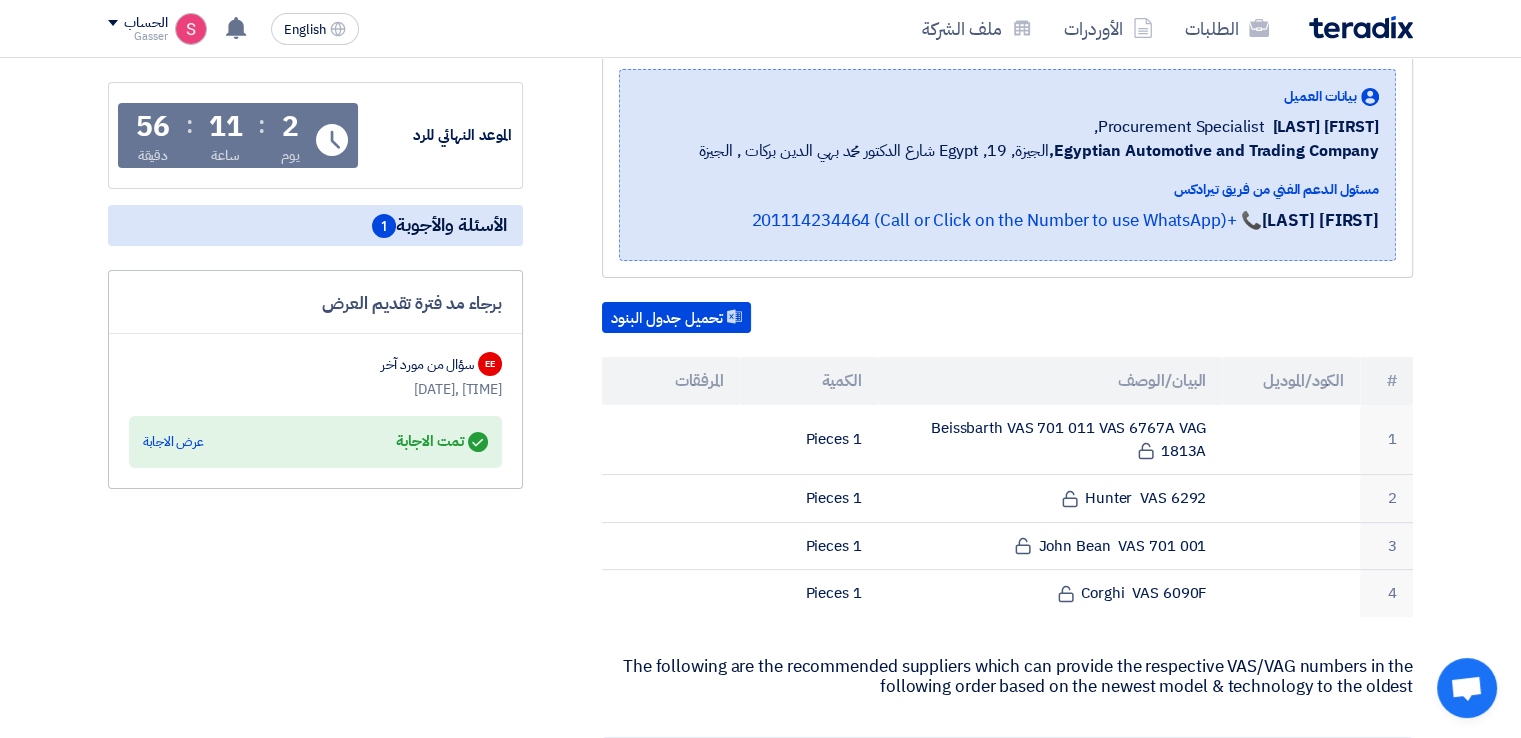 click on "Answered
تمت الاجابة" 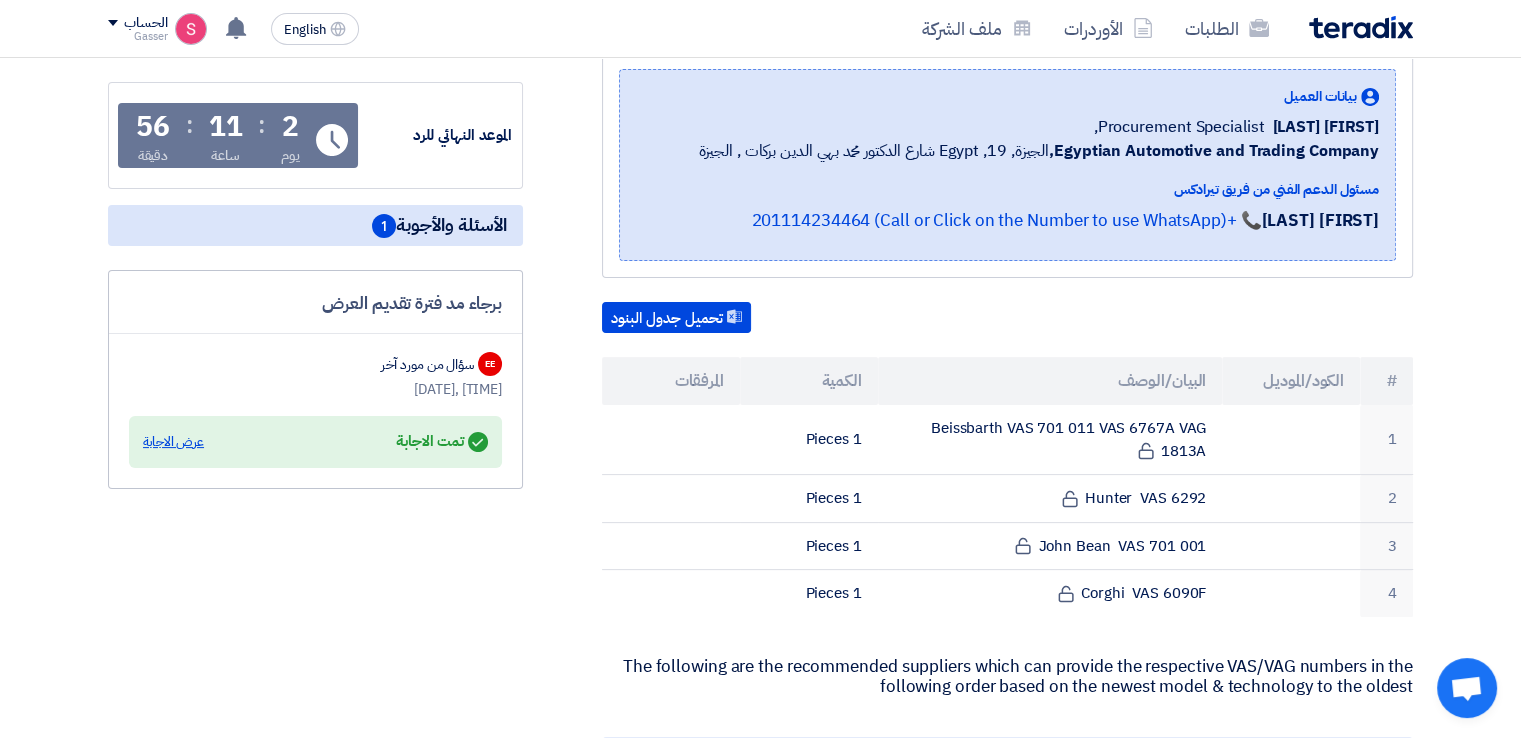 click on "عرض الاجابة" 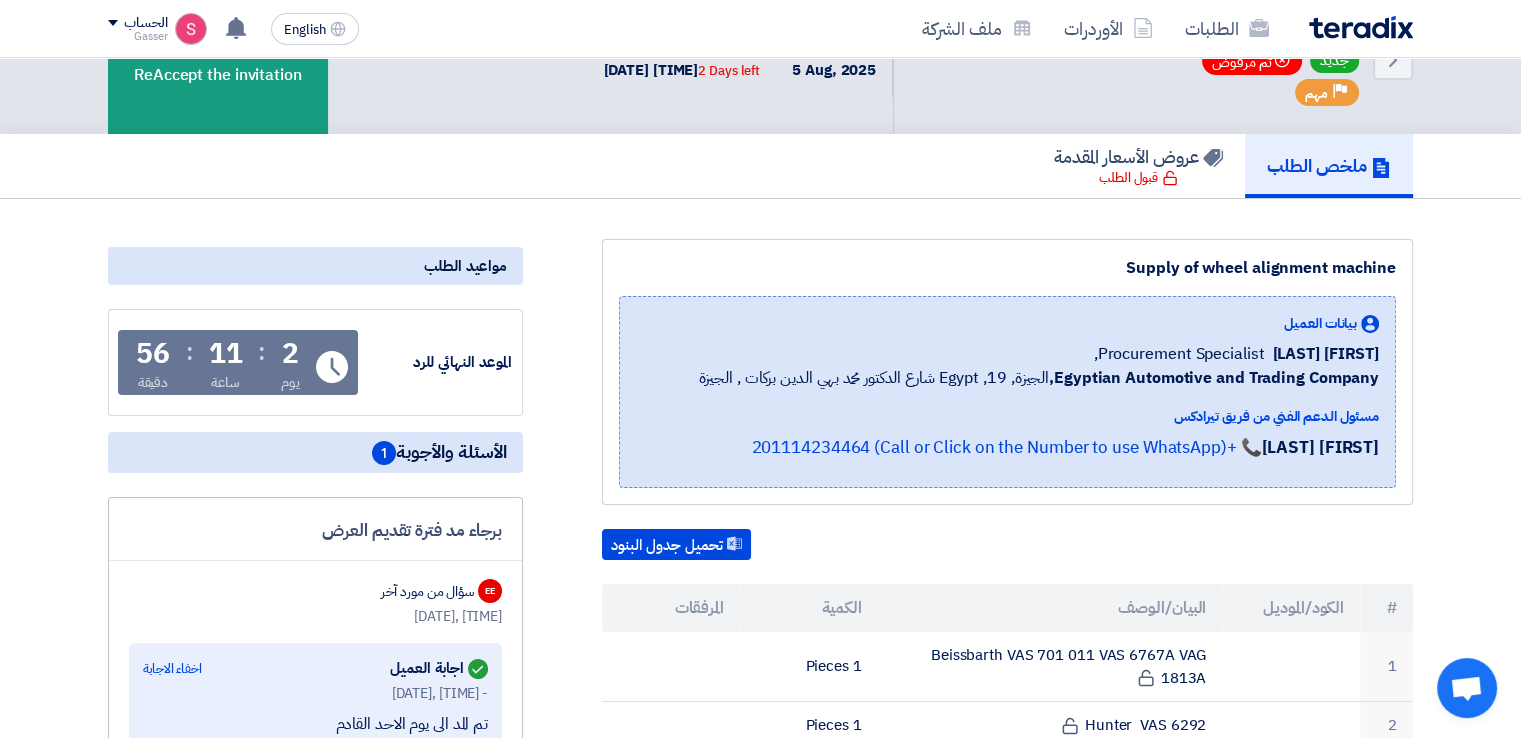 scroll, scrollTop: 0, scrollLeft: 0, axis: both 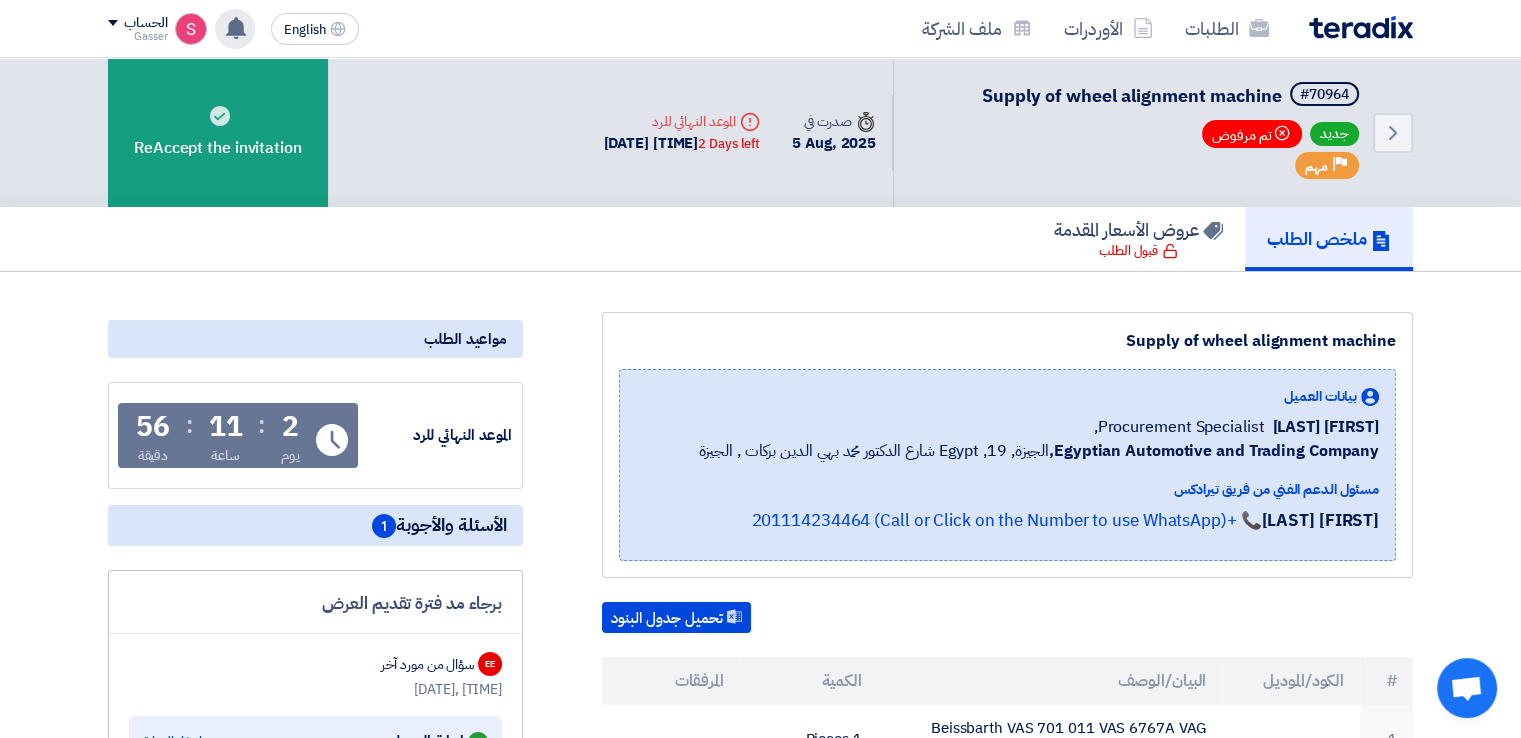 click 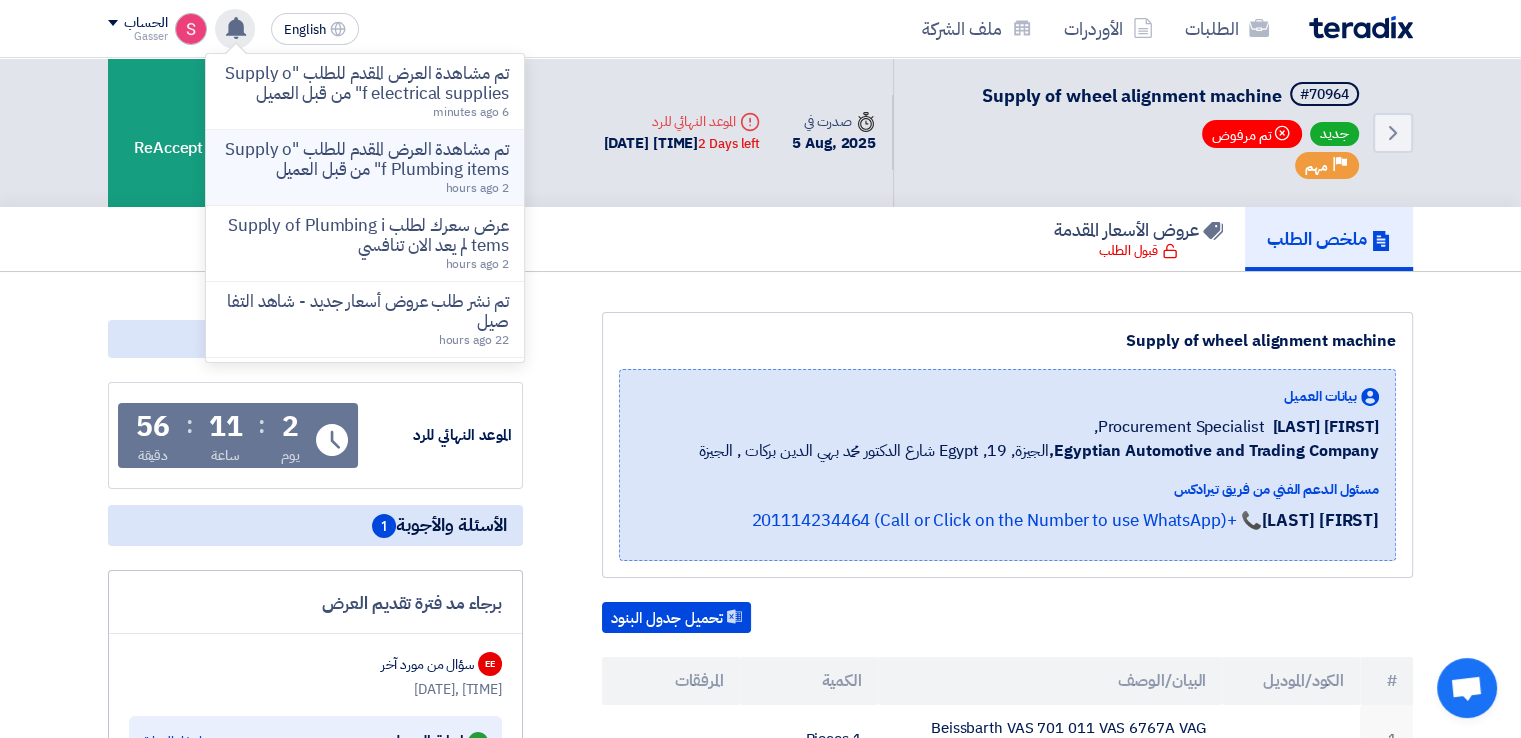 click on "تم مشاهدة العرض المقدم للطلب "Supply of Plumbing items" من قبل العميل" 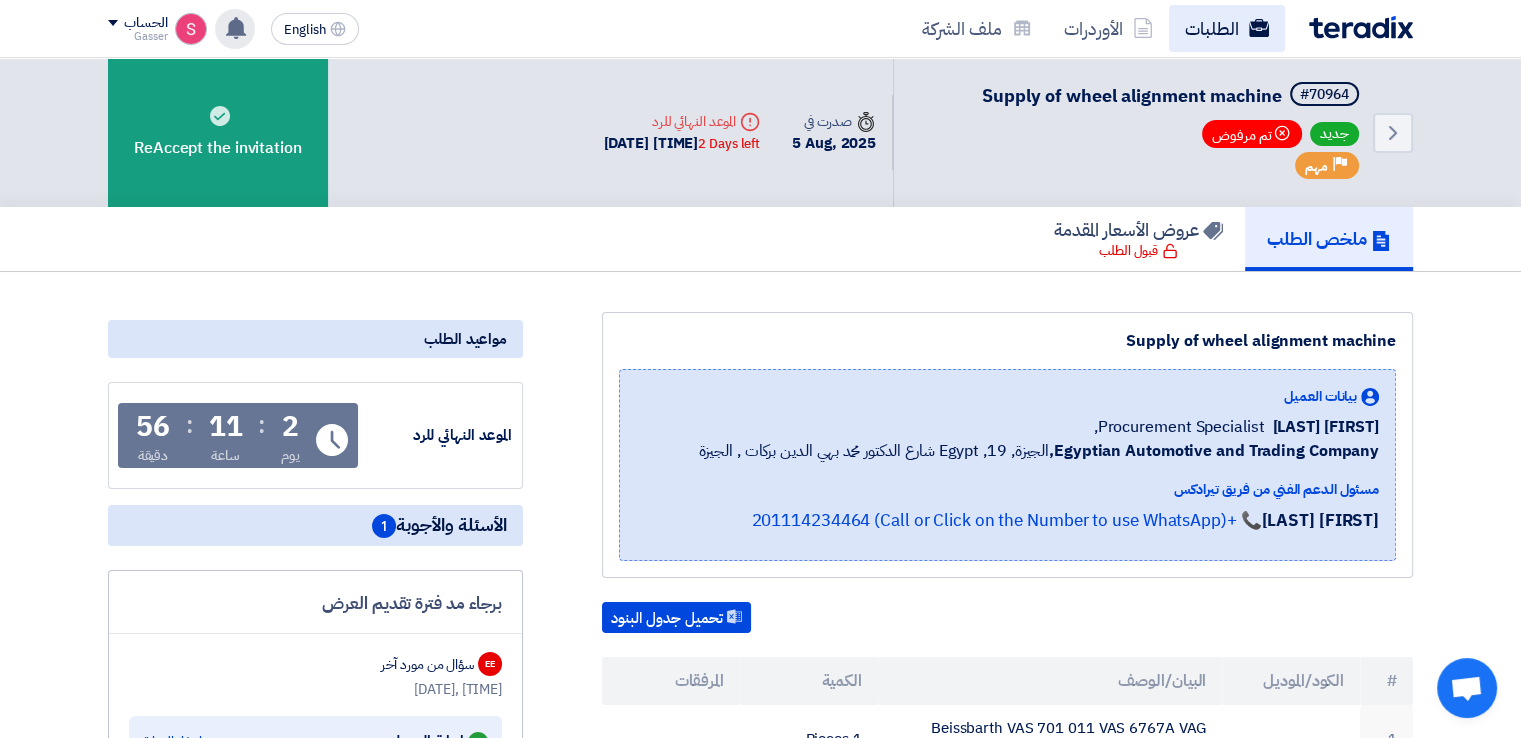 click on "الطلبات" 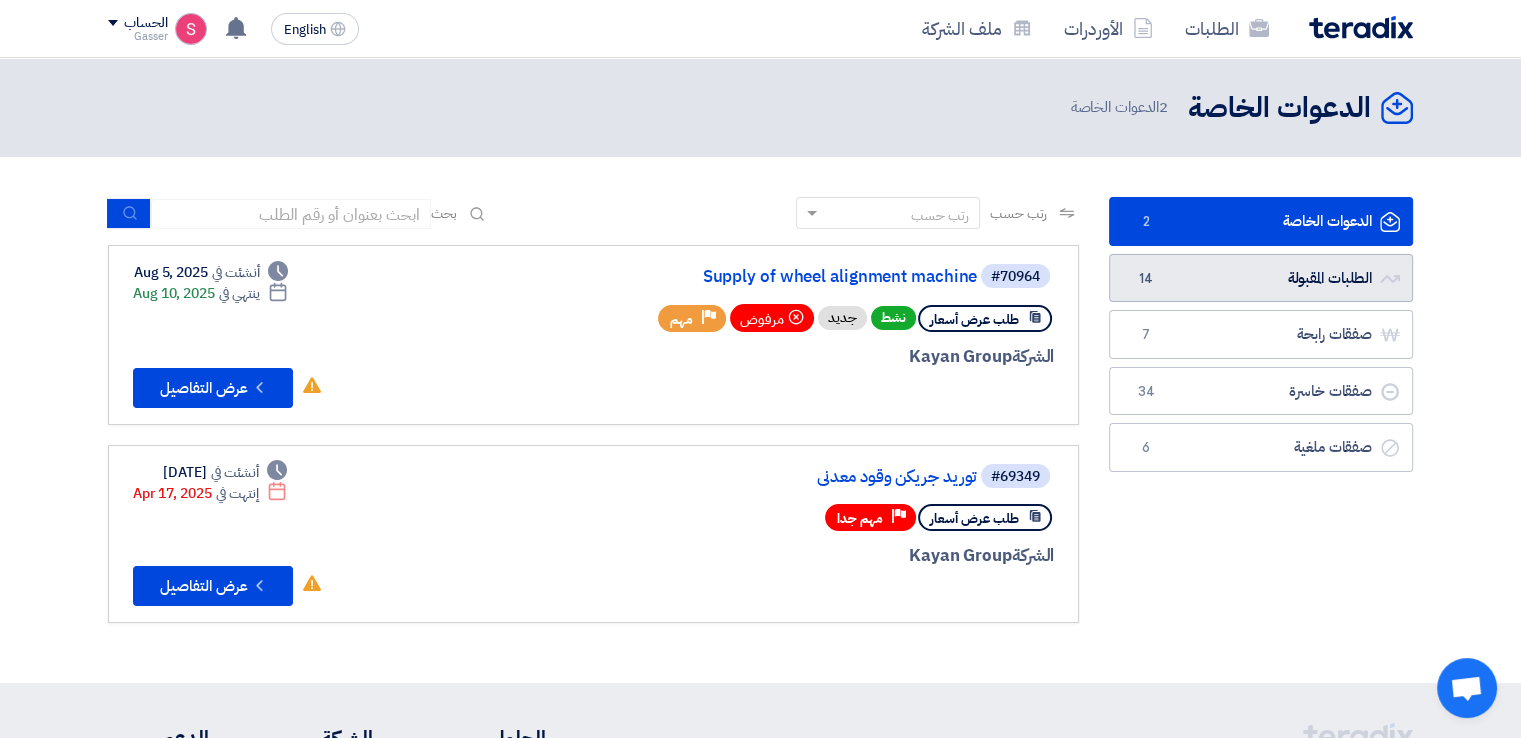 click on "الطلبات المقبولة
الطلبات المقبولة
14" 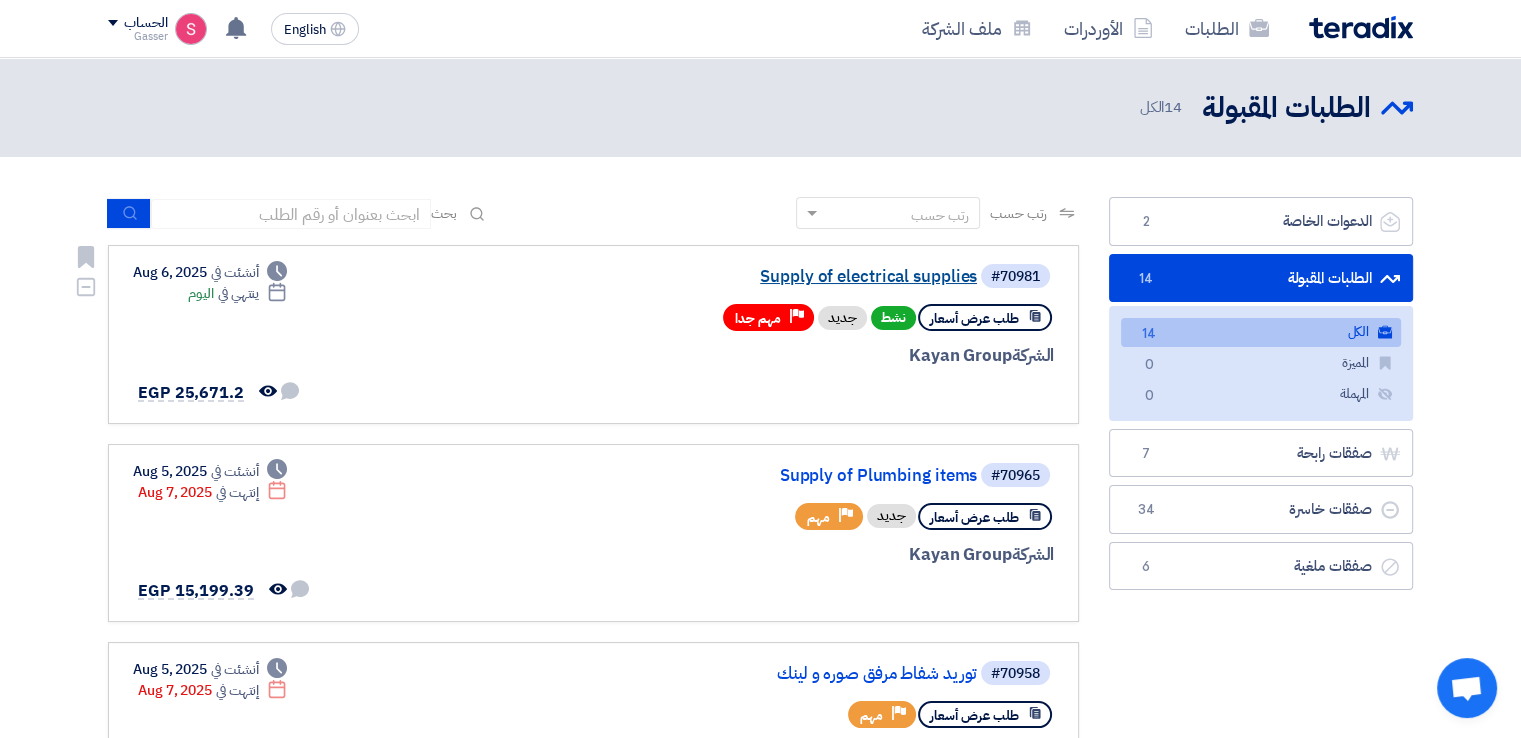 click on "Supply of electrical supplies" 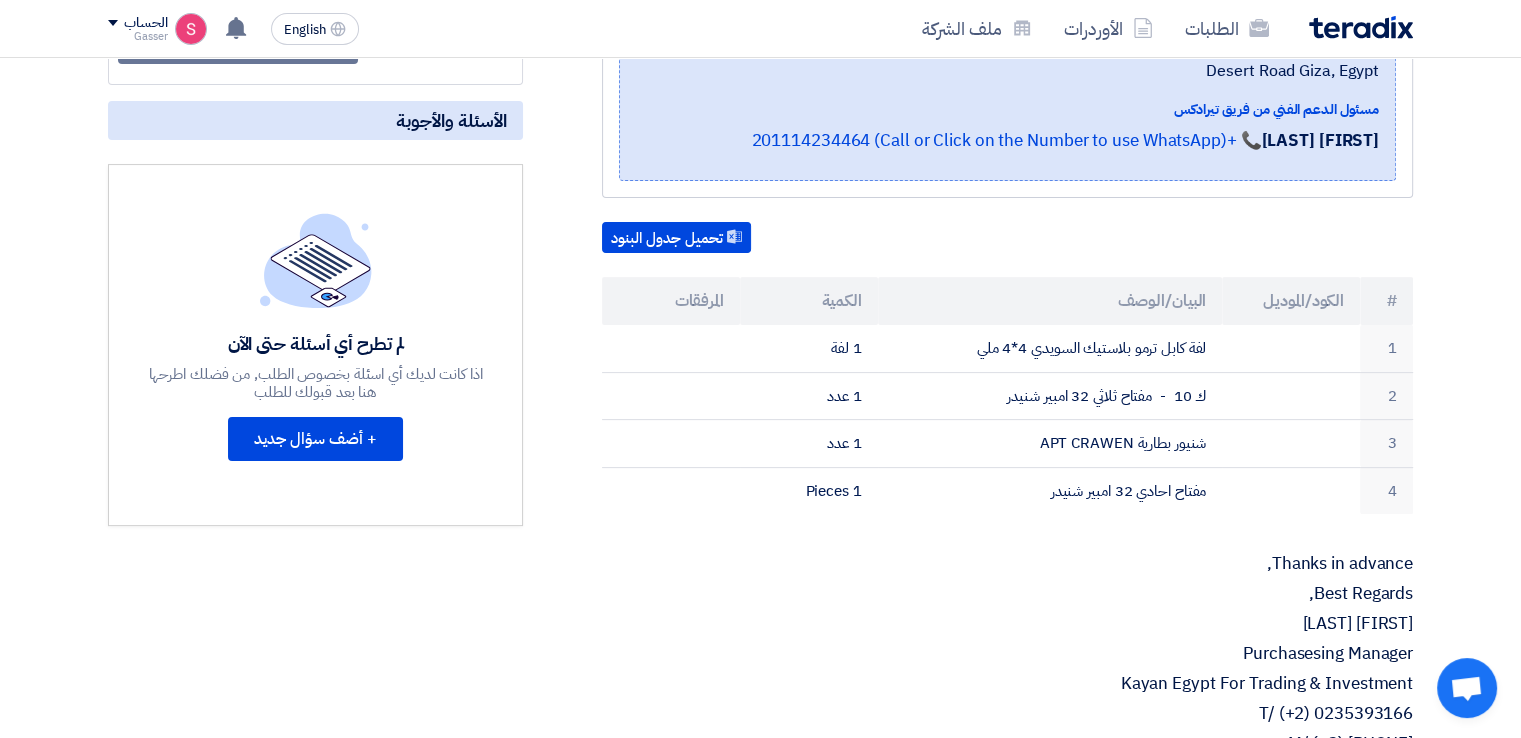 scroll, scrollTop: 0, scrollLeft: 0, axis: both 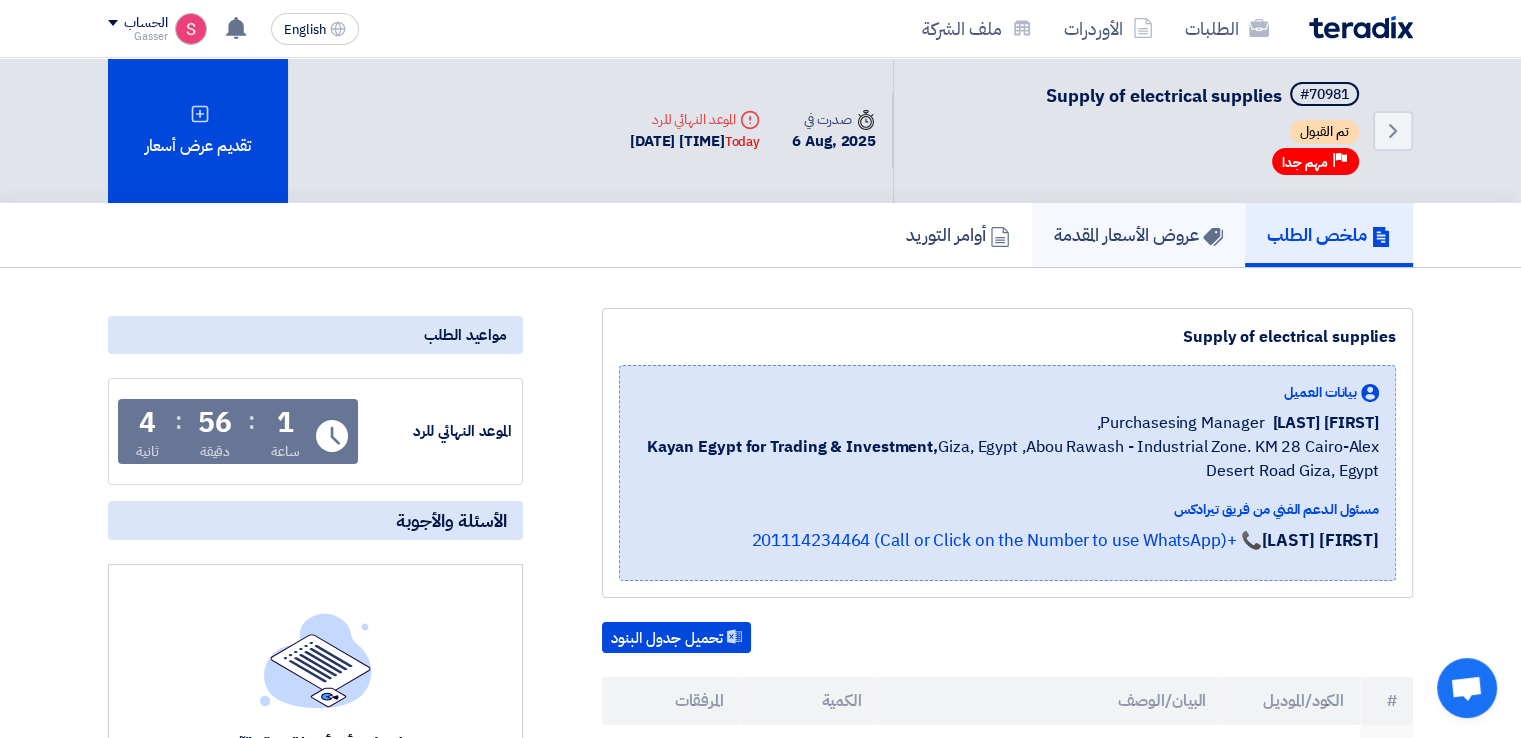 click on "عروض الأسعار المقدمة" 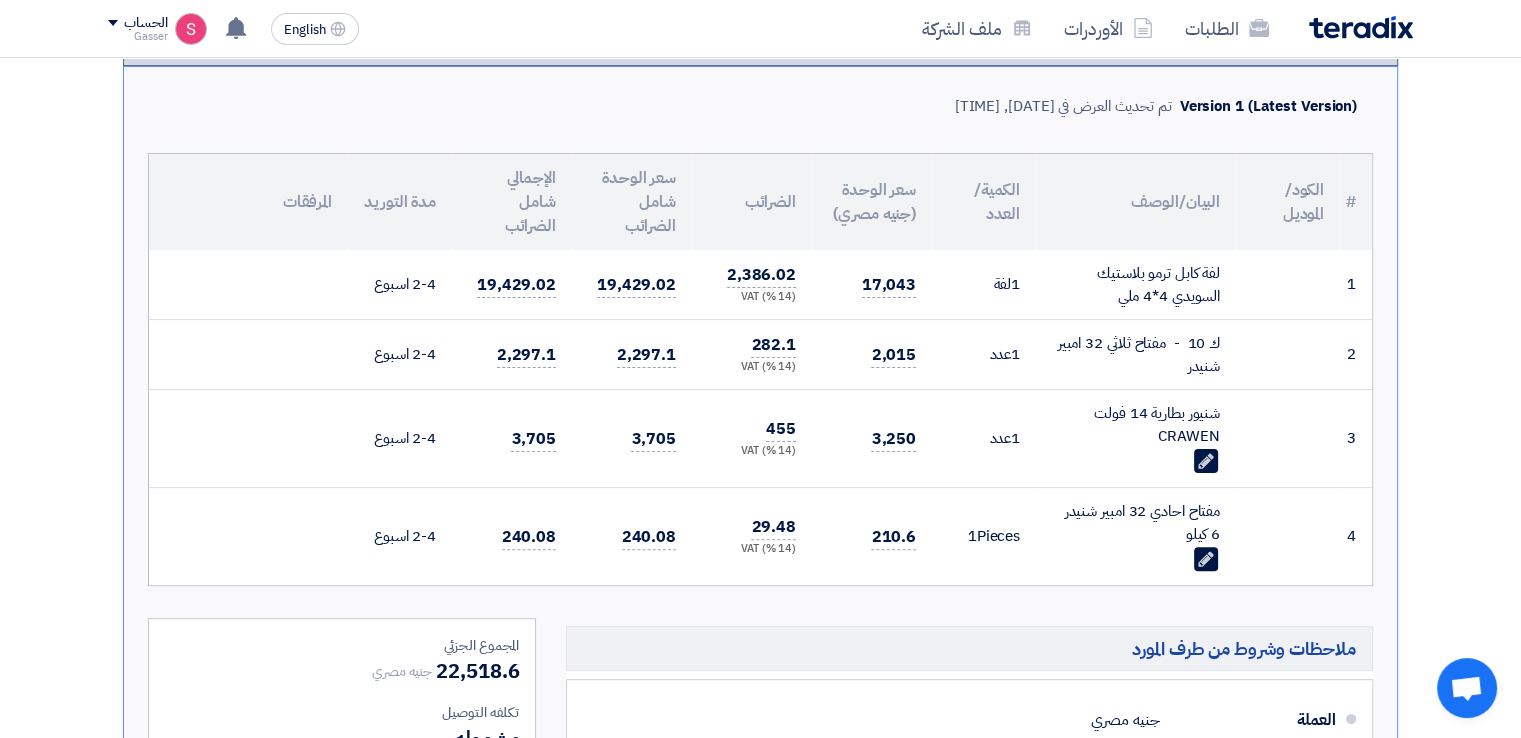scroll, scrollTop: 500, scrollLeft: 0, axis: vertical 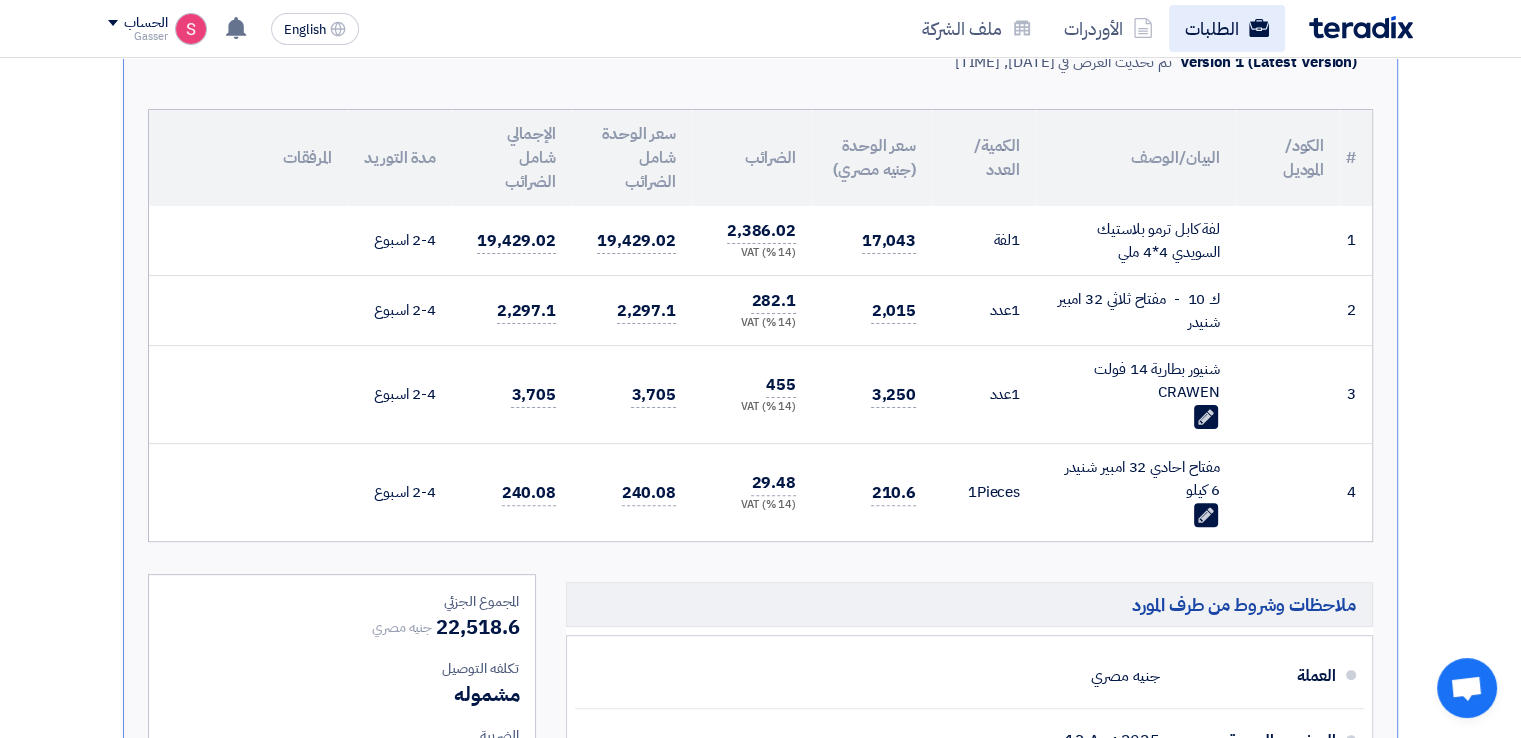 click on "الطلبات" 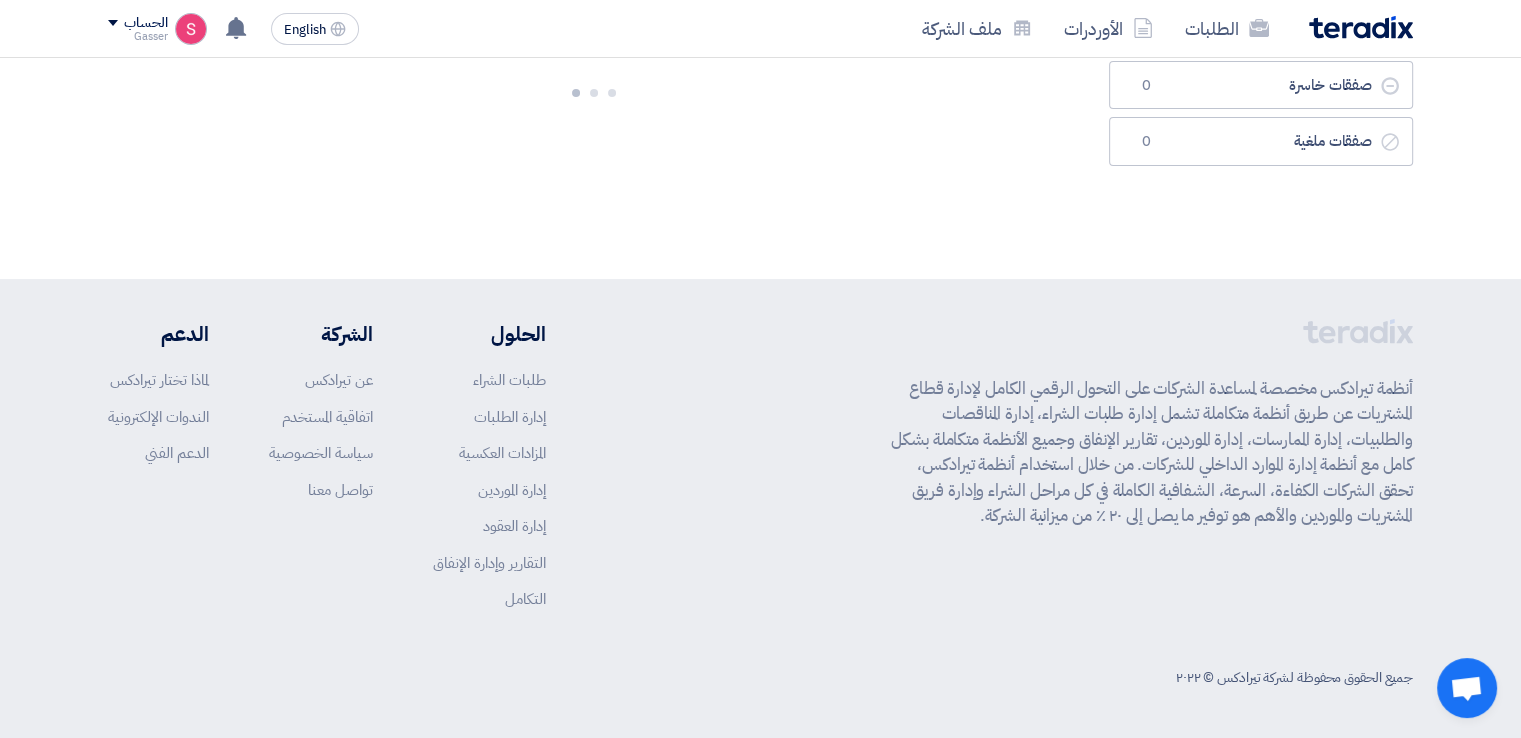 scroll, scrollTop: 0, scrollLeft: 0, axis: both 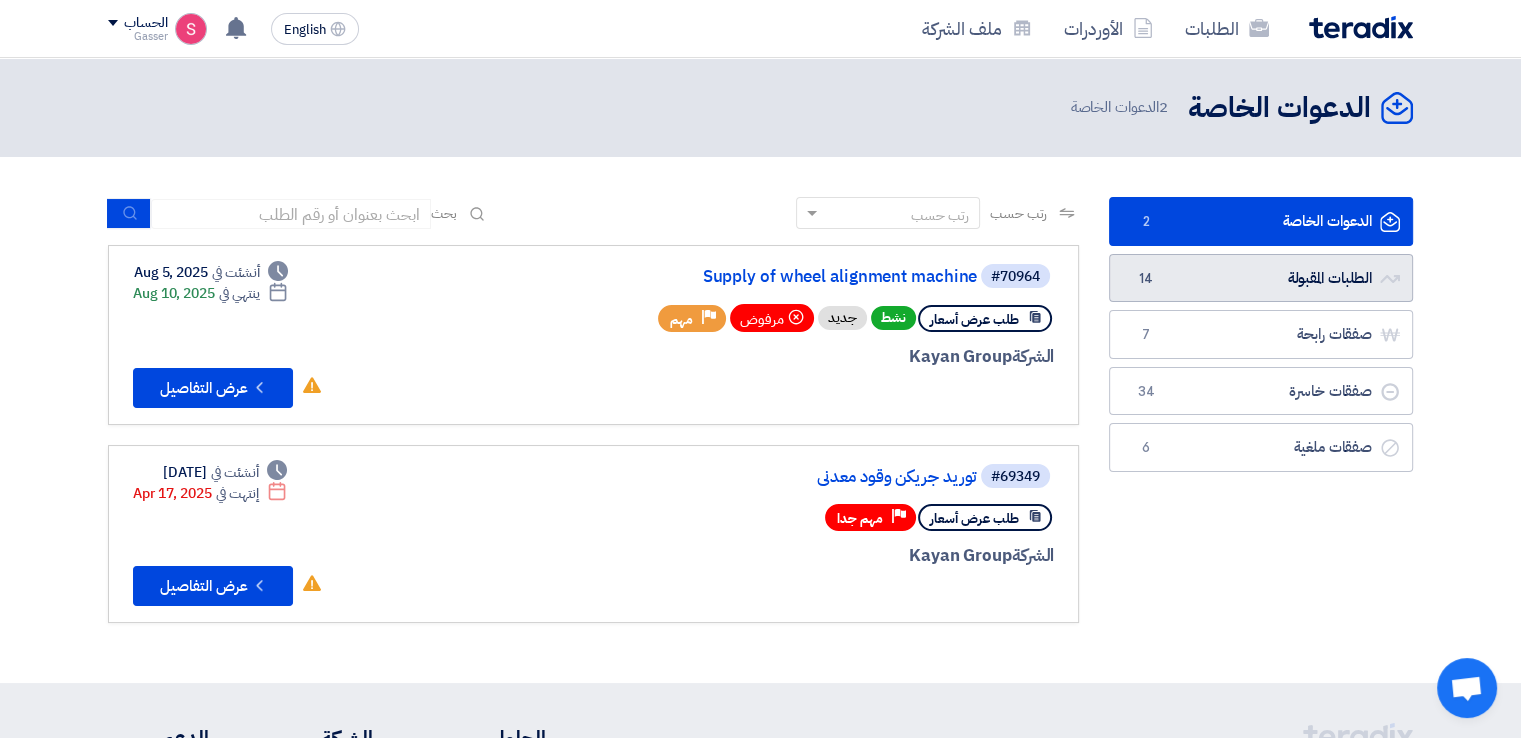 click on "الطلبات المقبولة
الطلبات المقبولة
14" 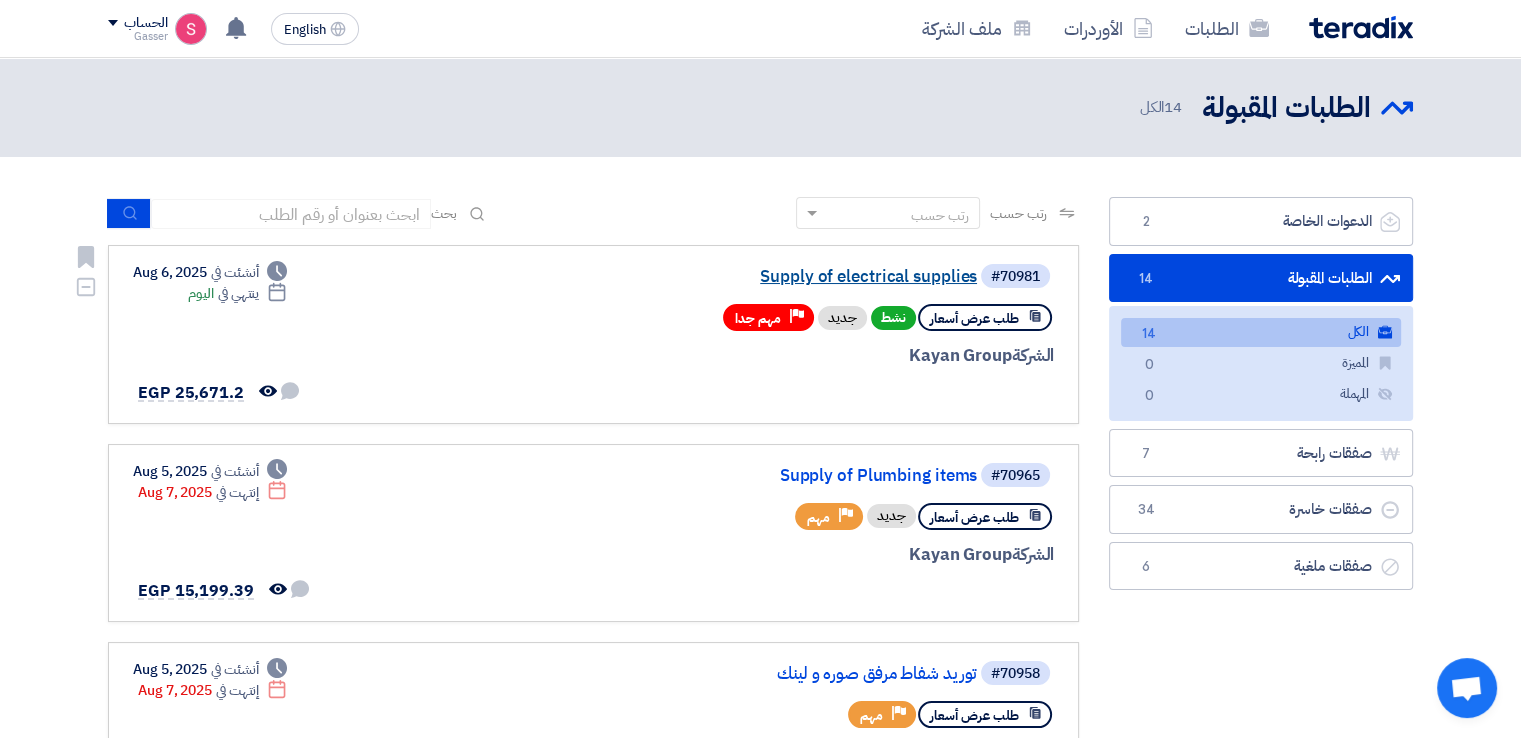 click on "Supply of electrical supplies" 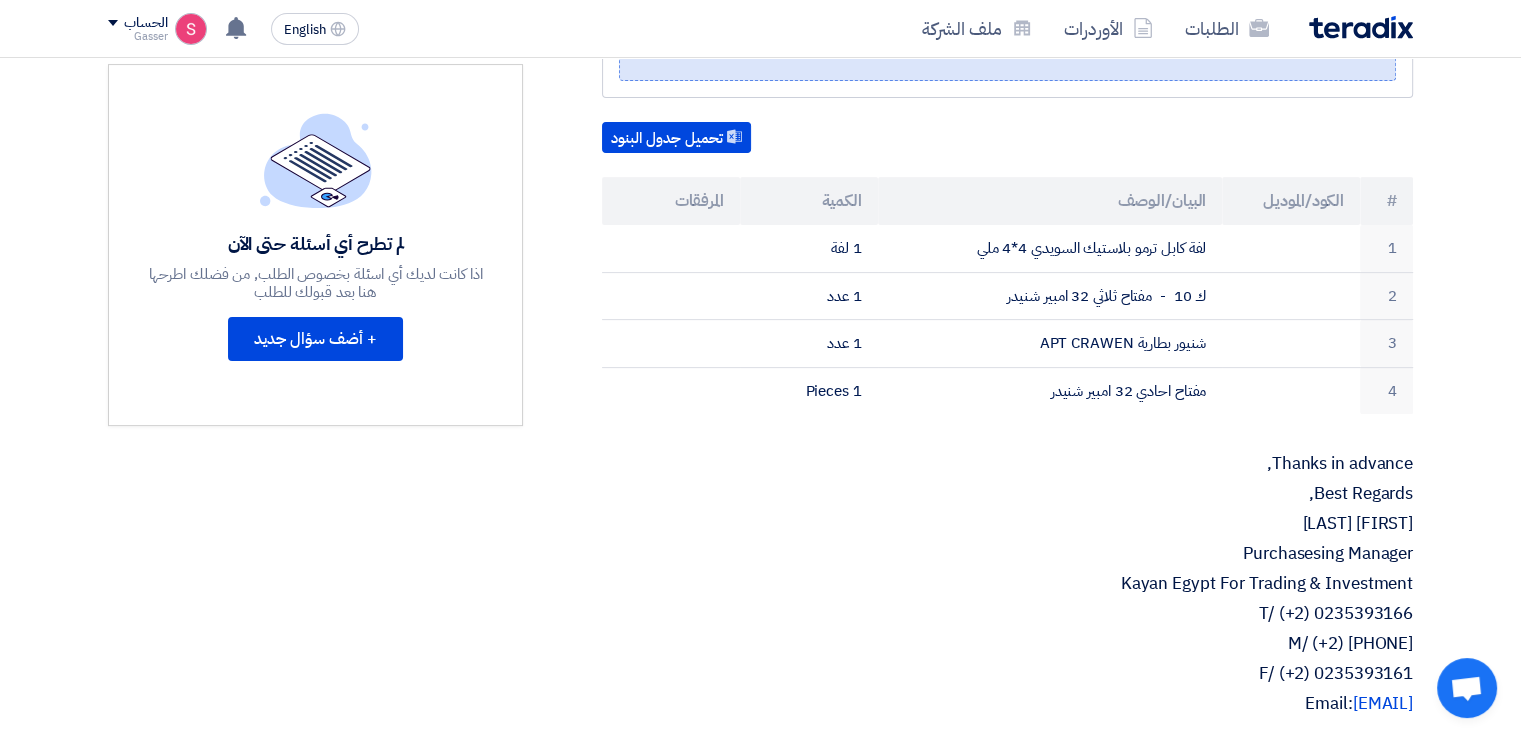 scroll, scrollTop: 0, scrollLeft: 0, axis: both 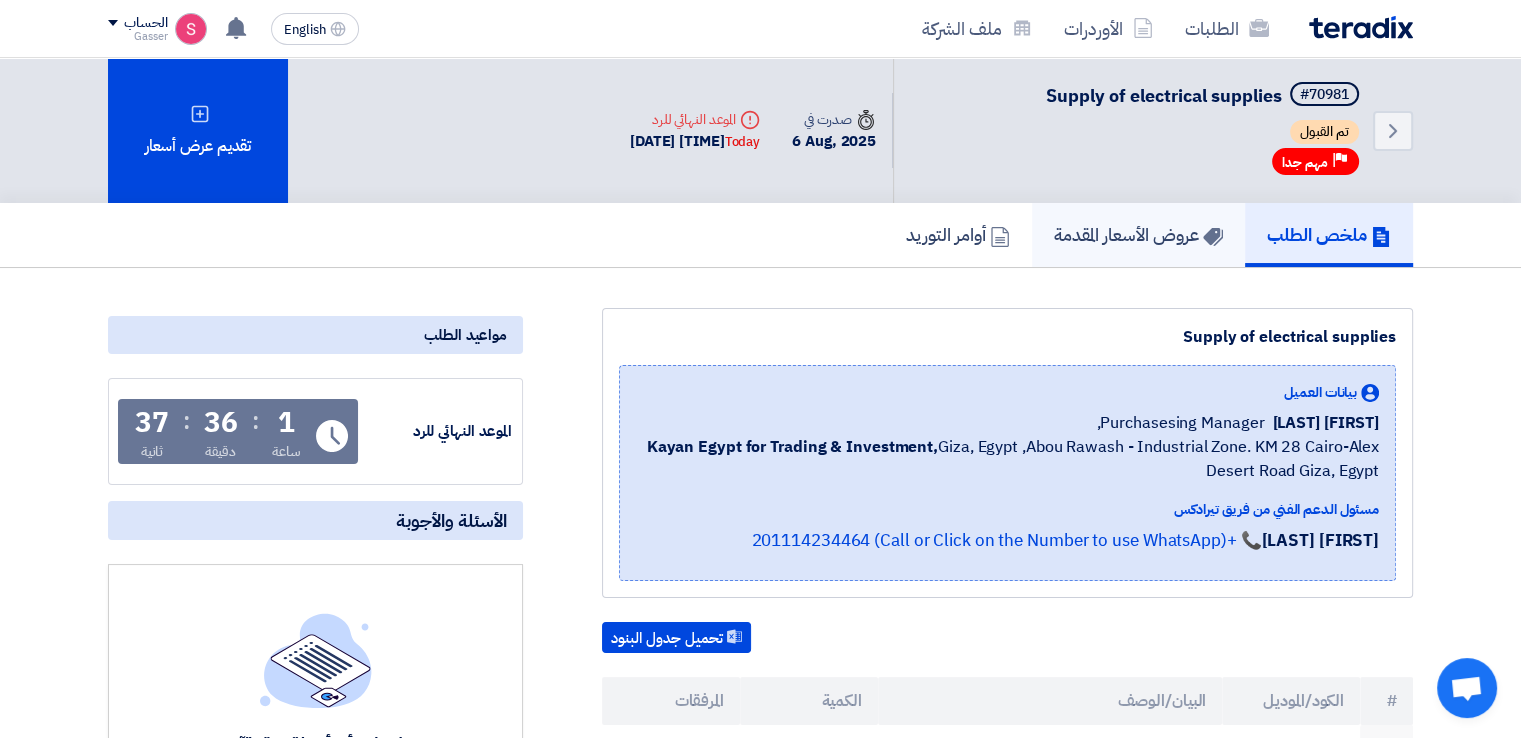 click on "عروض الأسعار المقدمة" 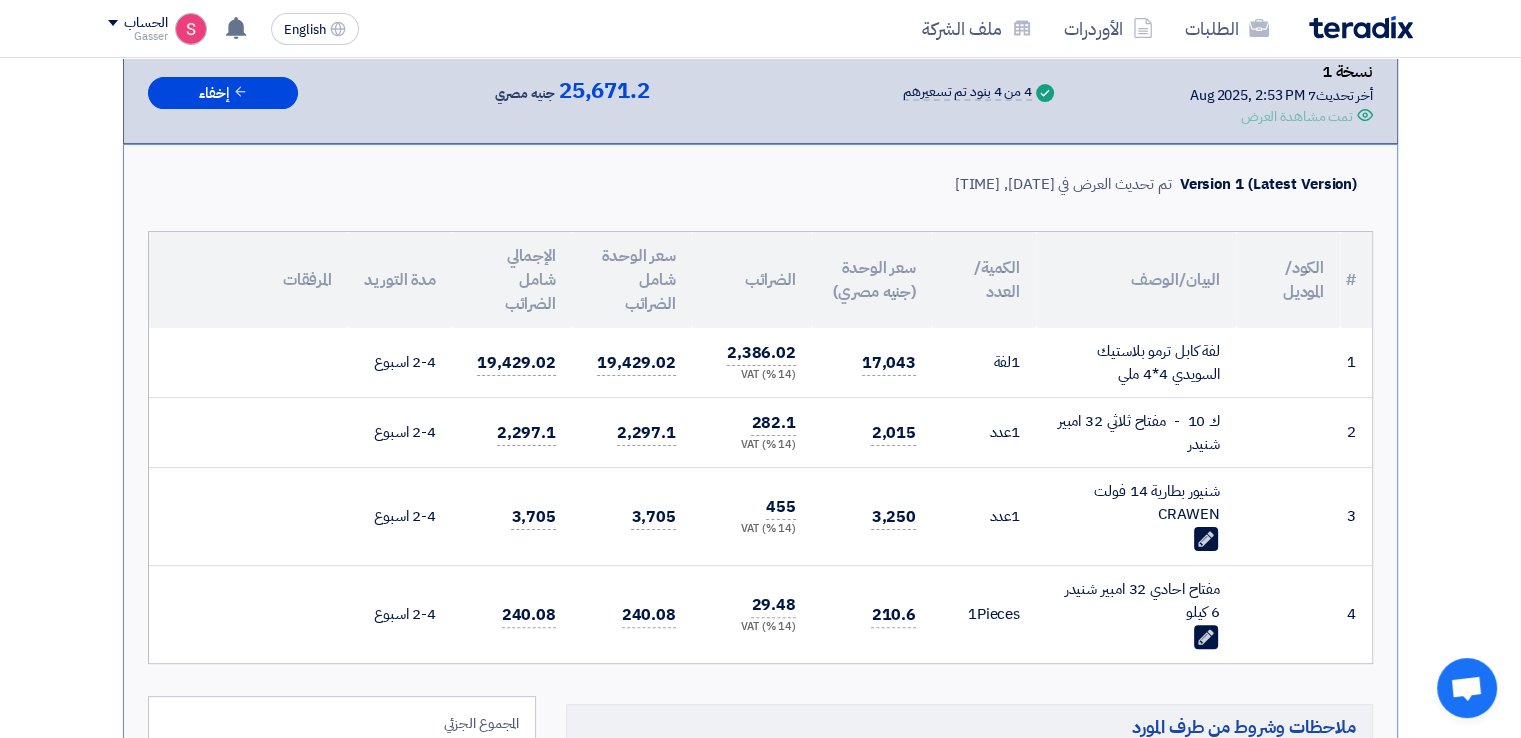 scroll, scrollTop: 400, scrollLeft: 0, axis: vertical 